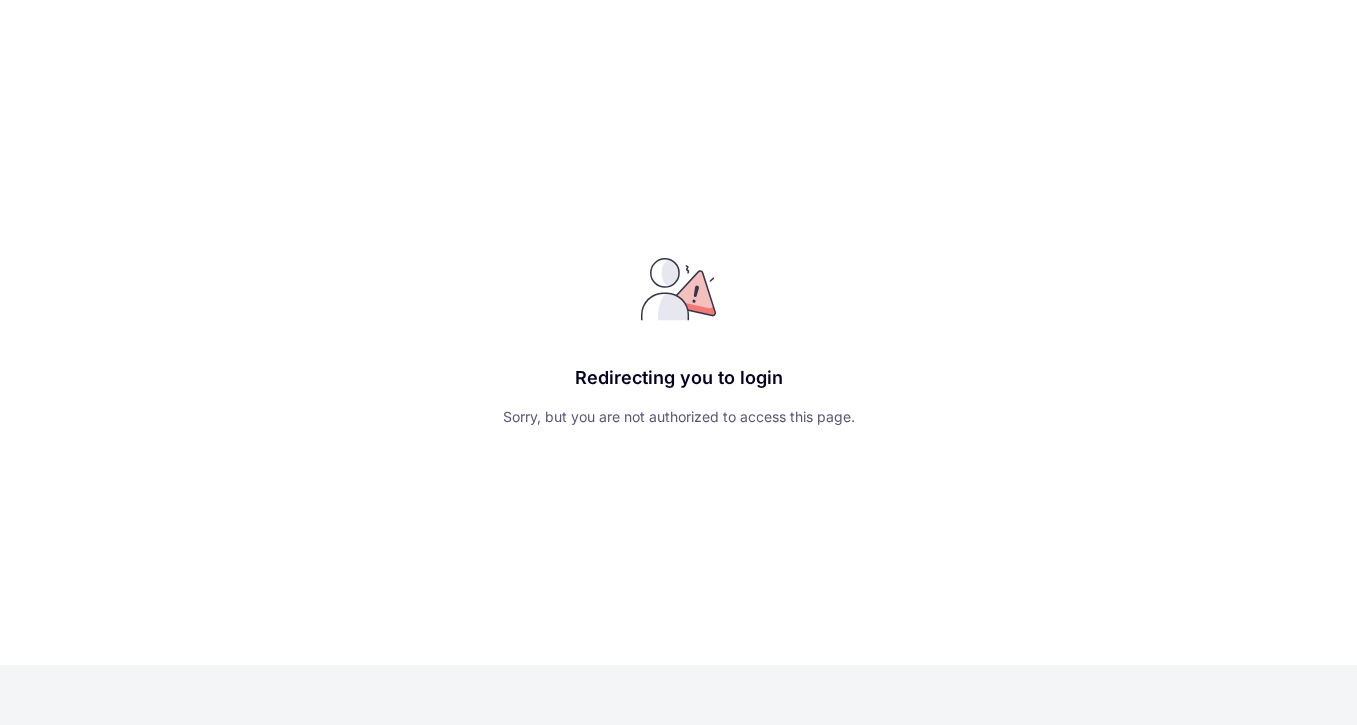 scroll, scrollTop: 0, scrollLeft: 0, axis: both 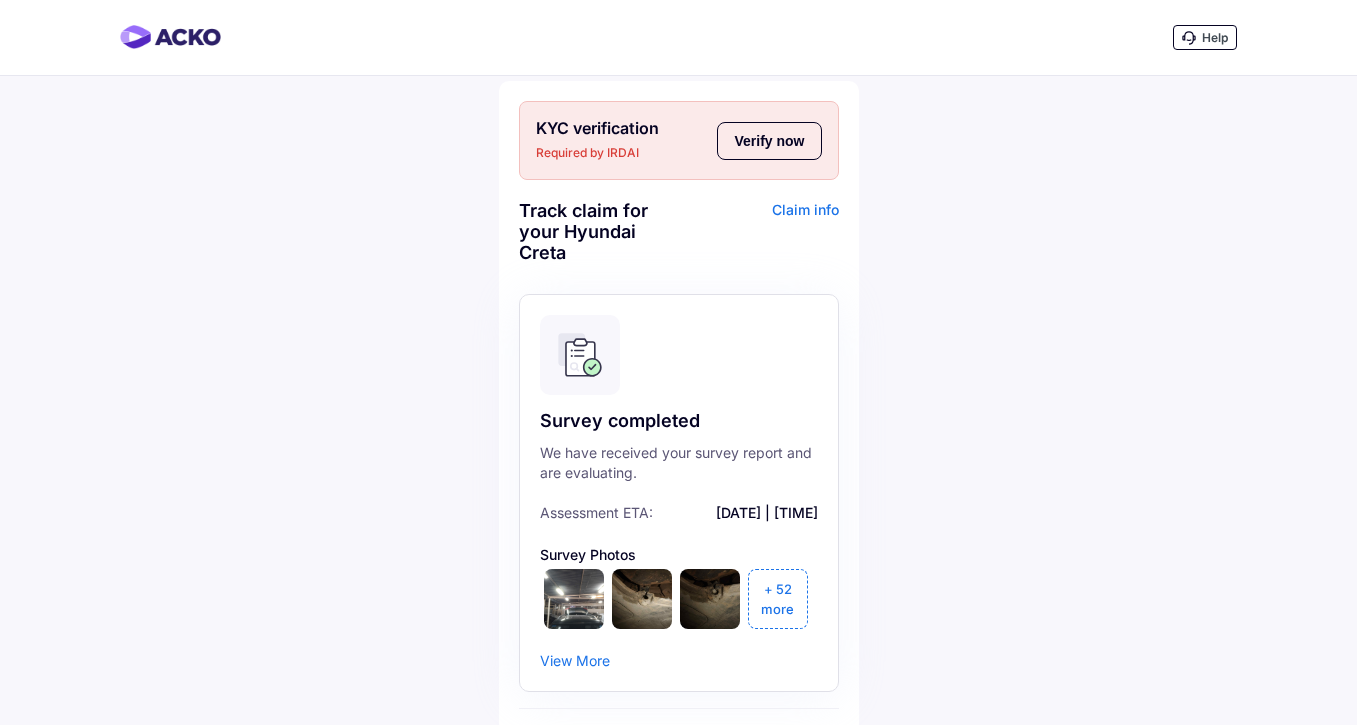click on "Verify now" at bounding box center [769, 141] 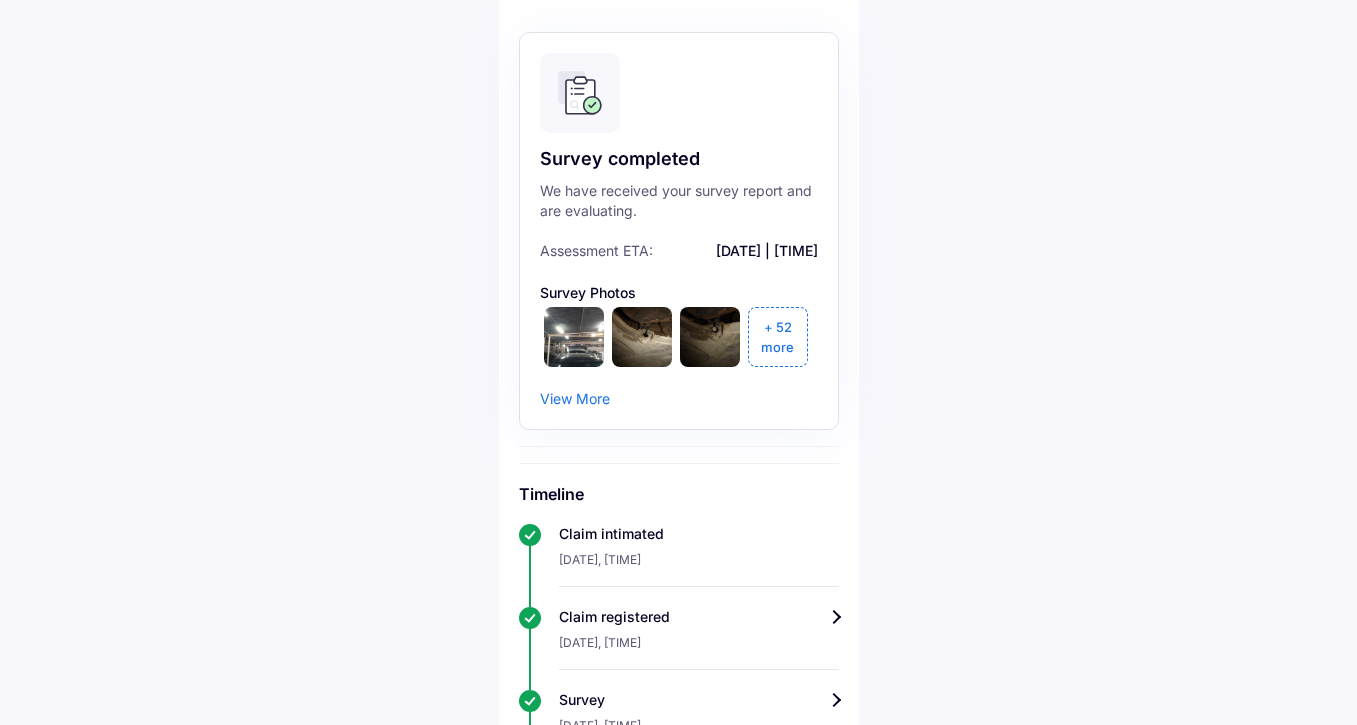 scroll, scrollTop: 233, scrollLeft: 0, axis: vertical 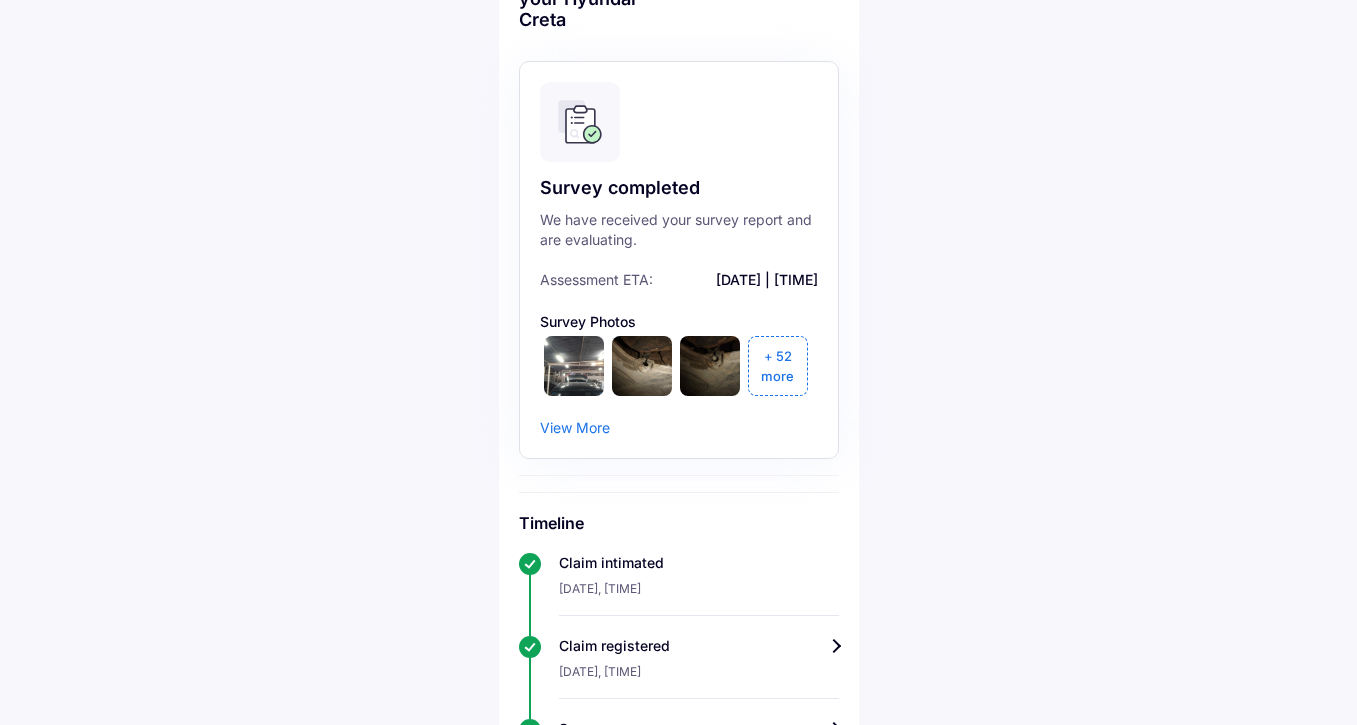 click on "more" at bounding box center (777, 376) 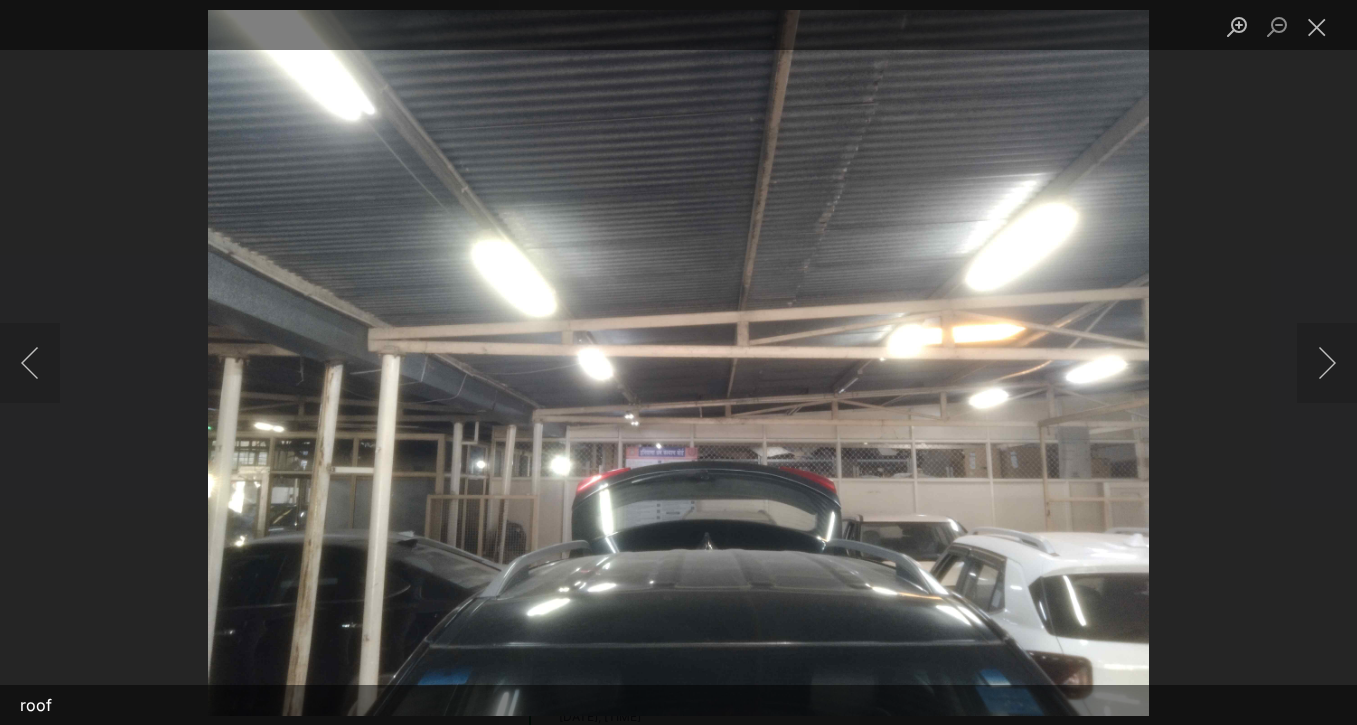 scroll, scrollTop: 273, scrollLeft: 0, axis: vertical 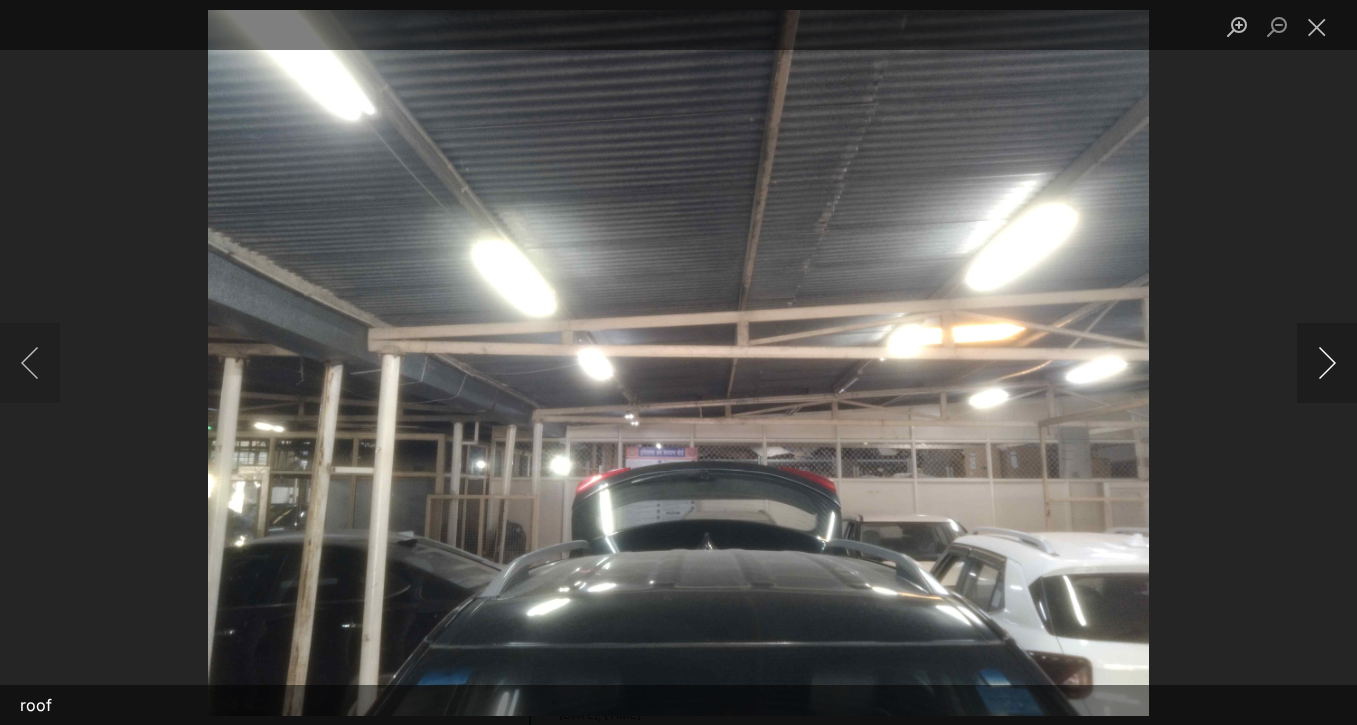 click at bounding box center (1327, 363) 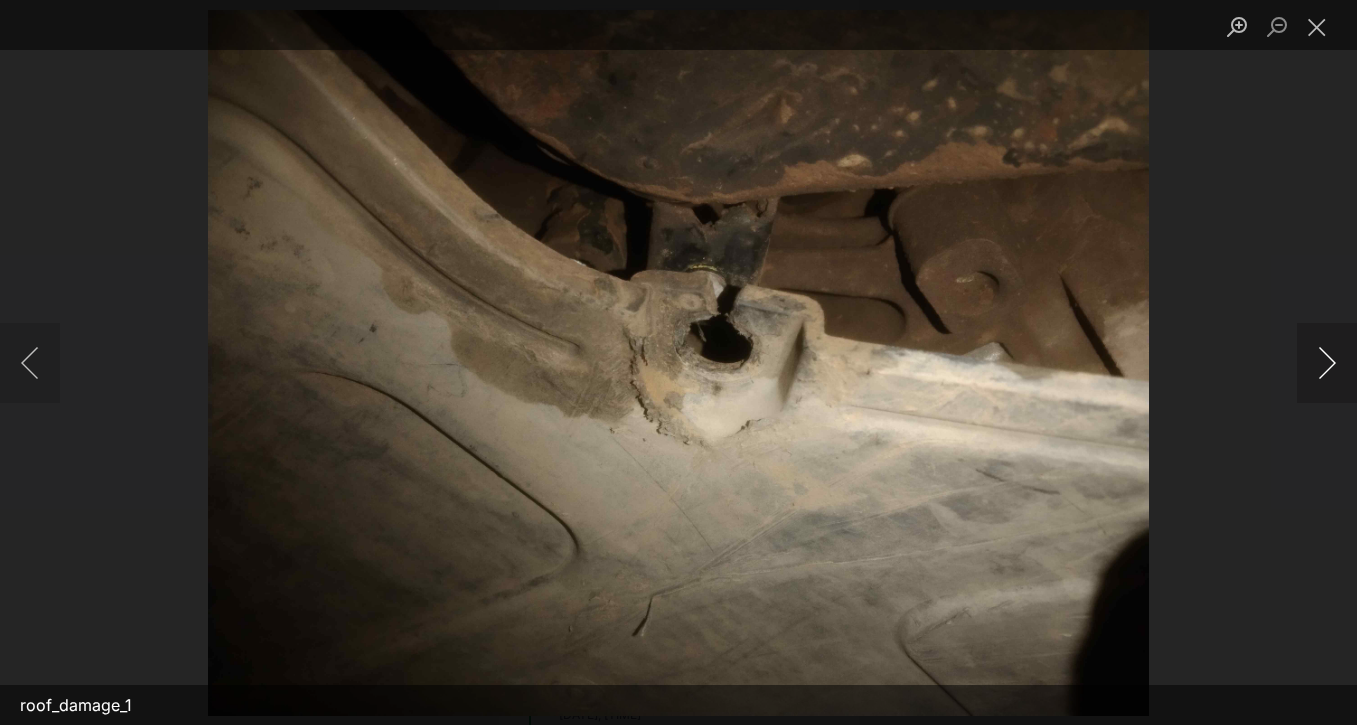 click at bounding box center (1327, 363) 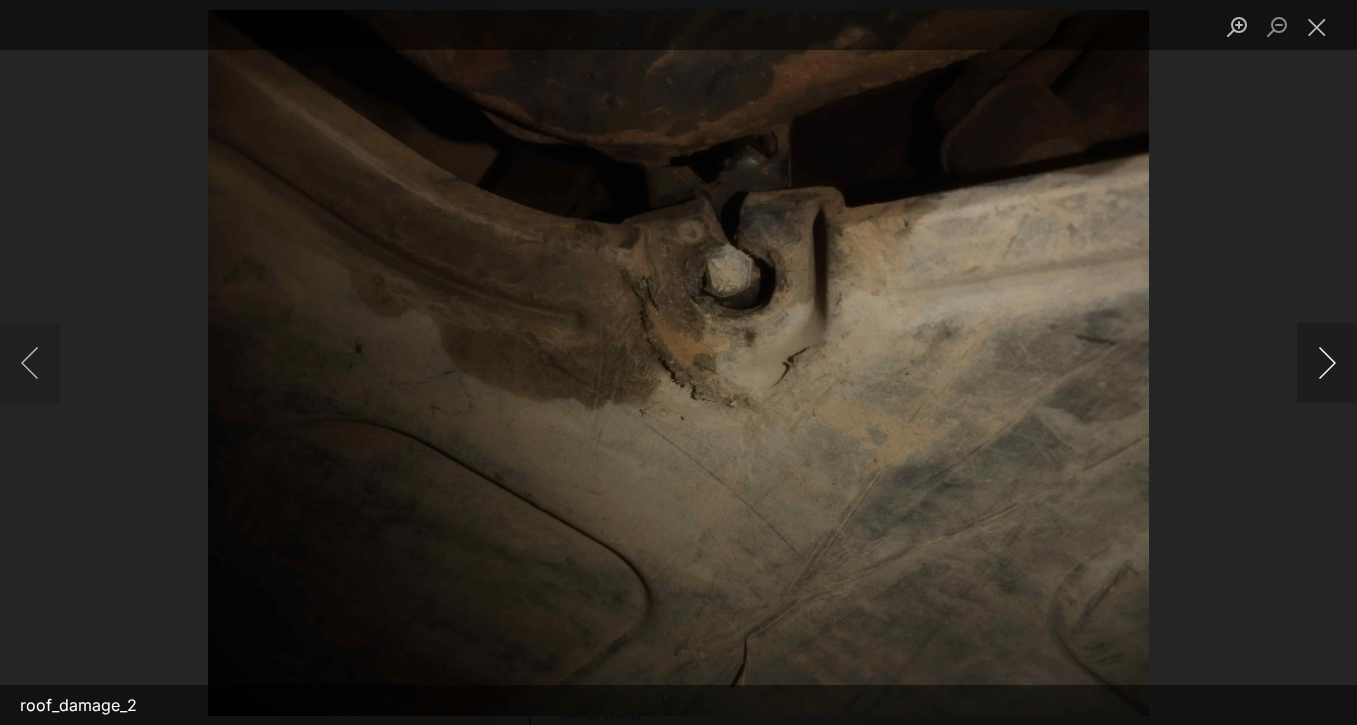 click at bounding box center [1327, 363] 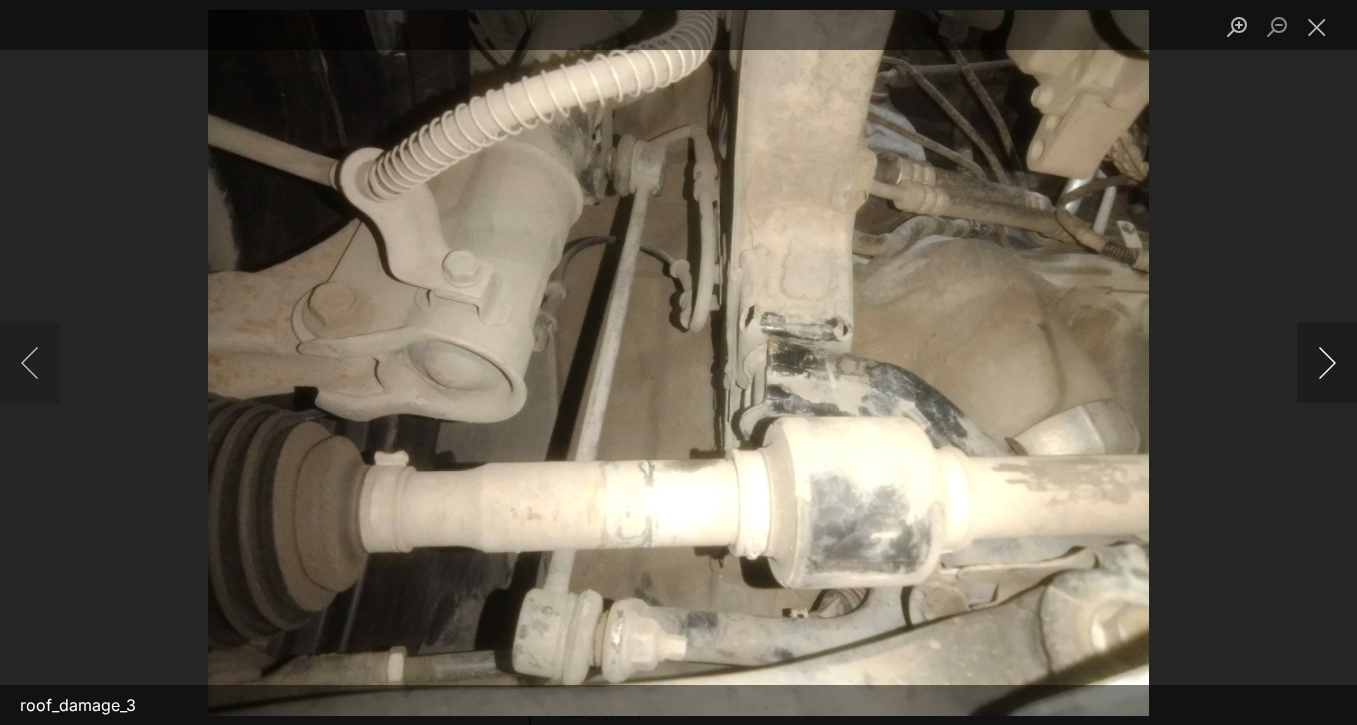 click at bounding box center [1327, 363] 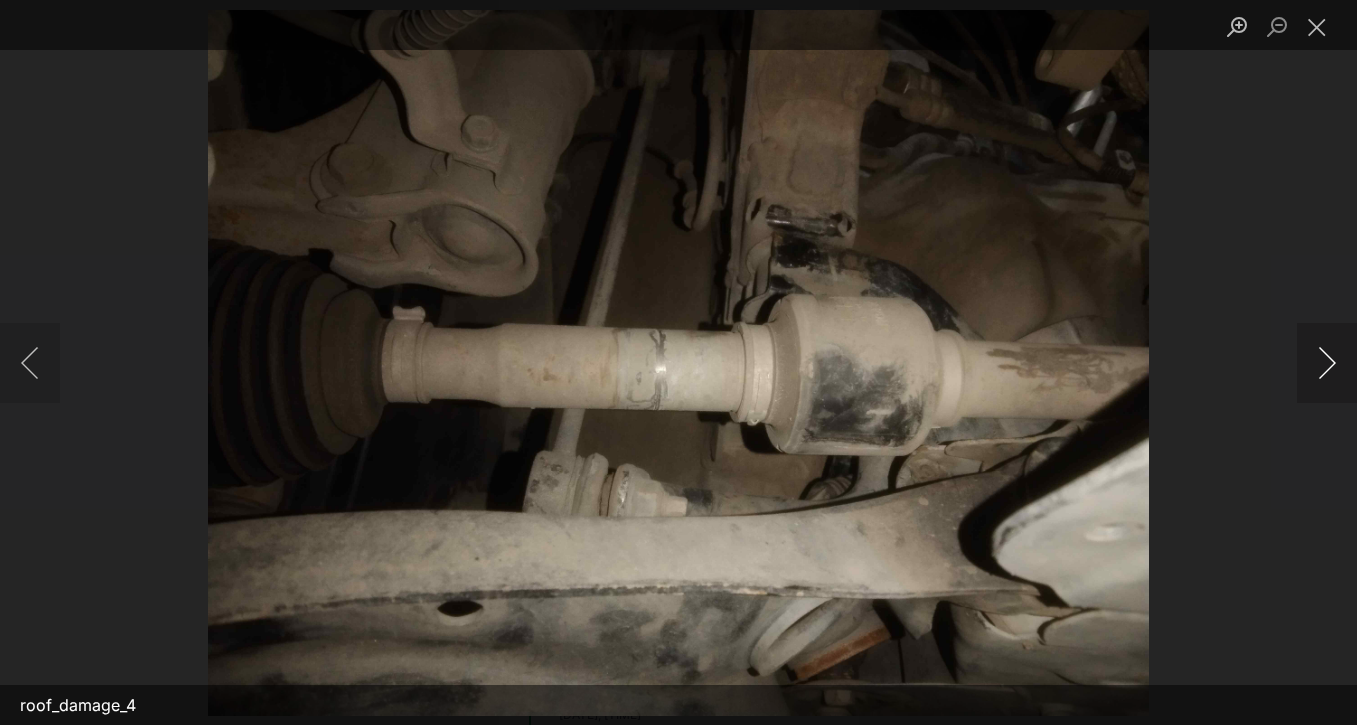 click at bounding box center (1327, 363) 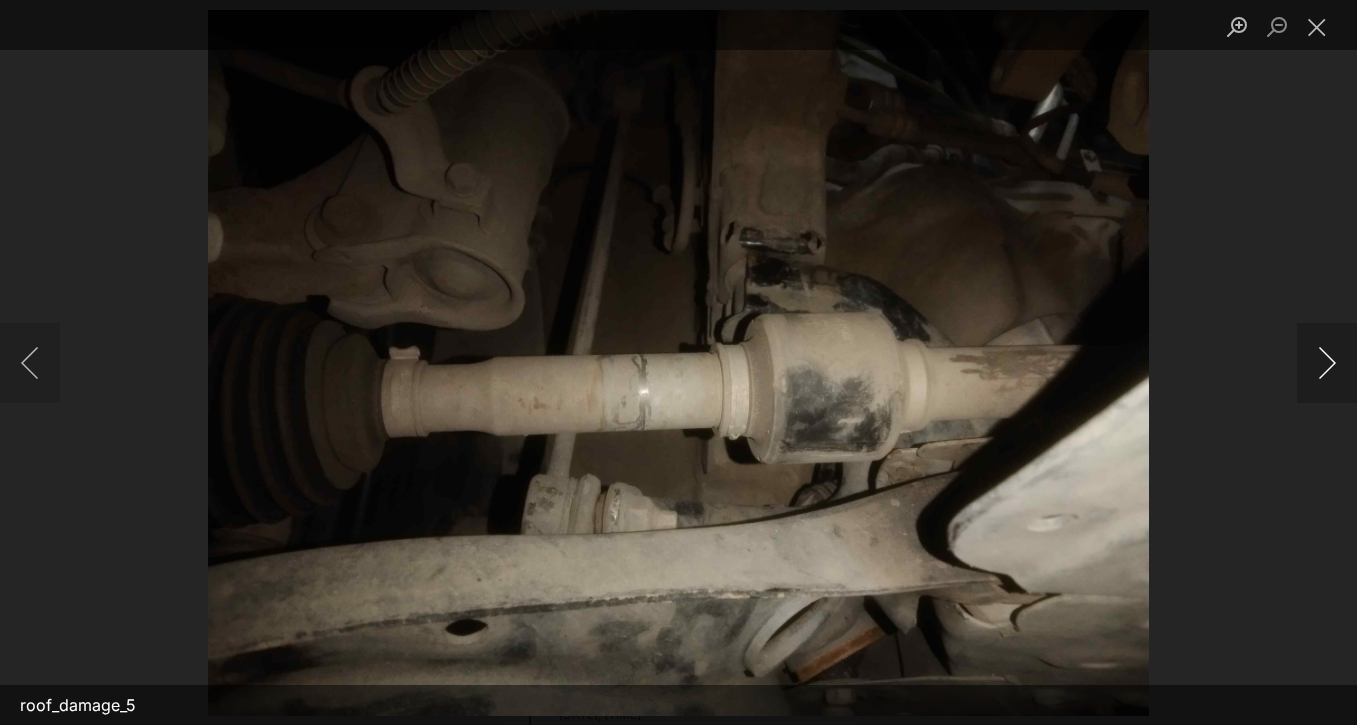 click at bounding box center [1327, 363] 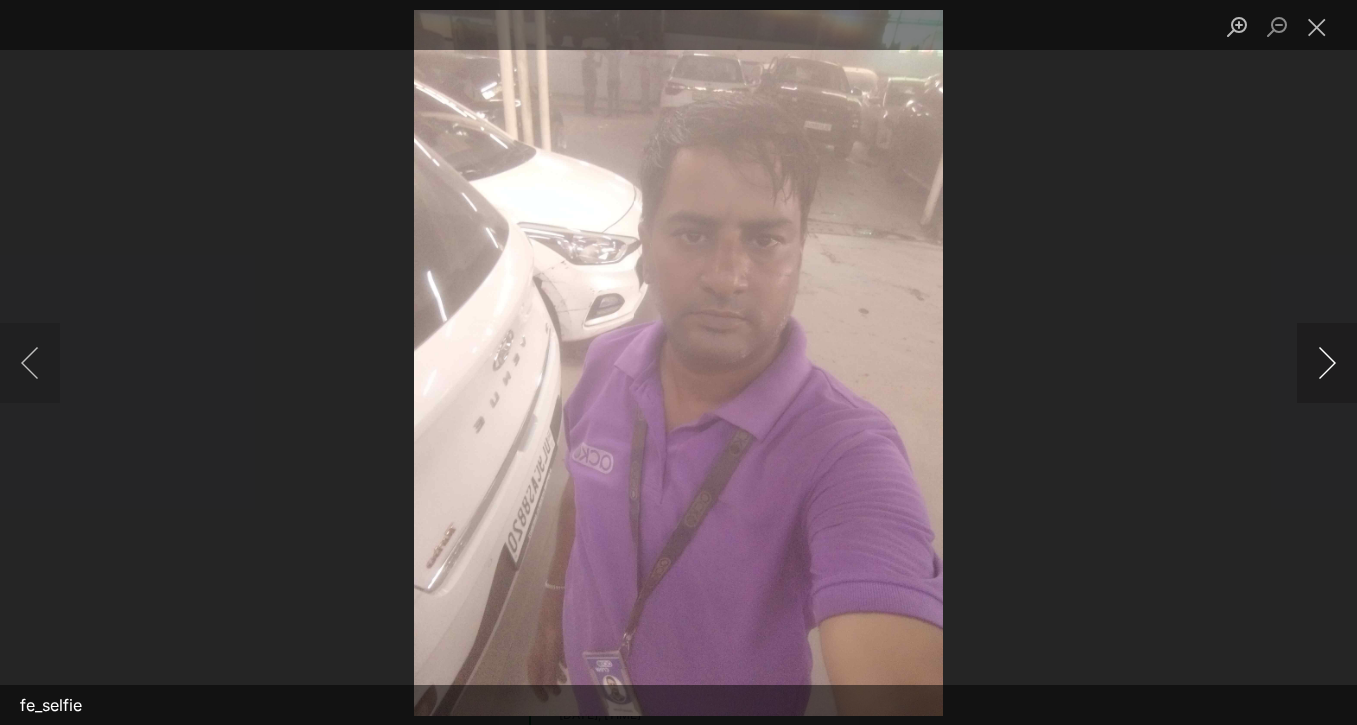 click at bounding box center (1327, 363) 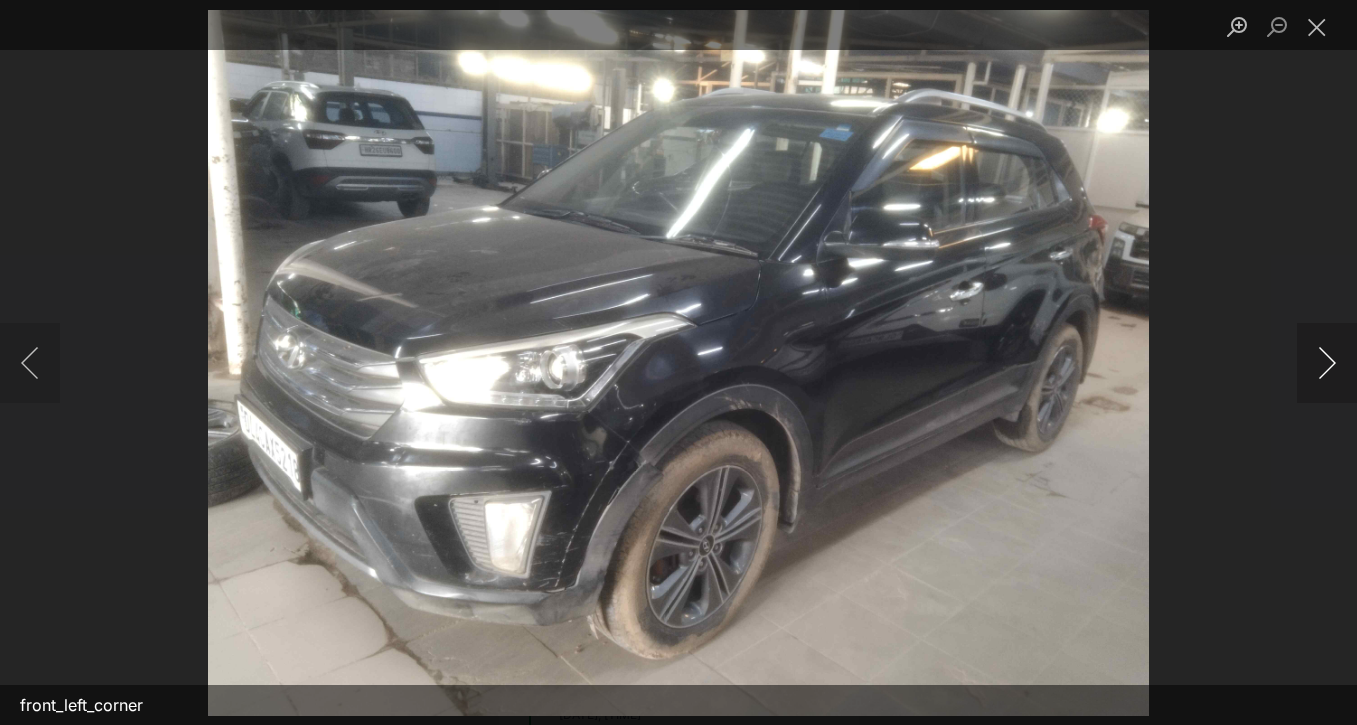 click at bounding box center (1327, 363) 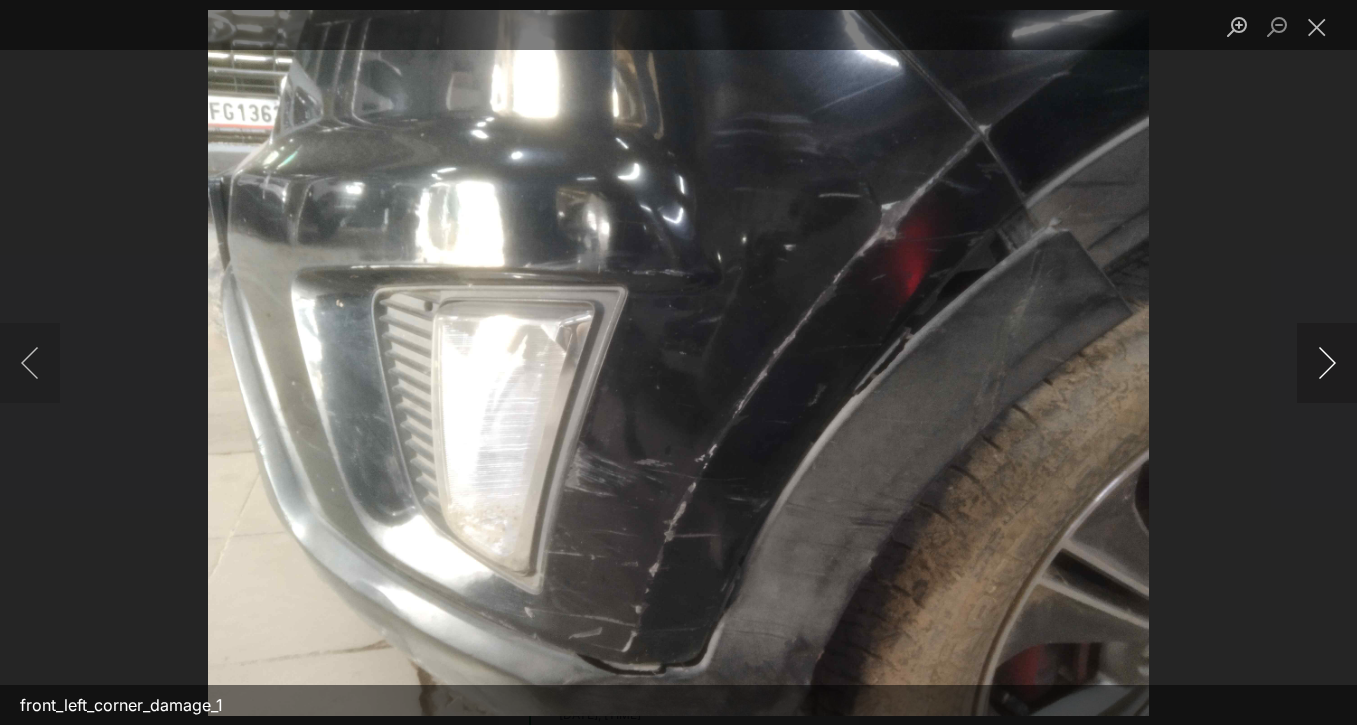 click at bounding box center [1327, 363] 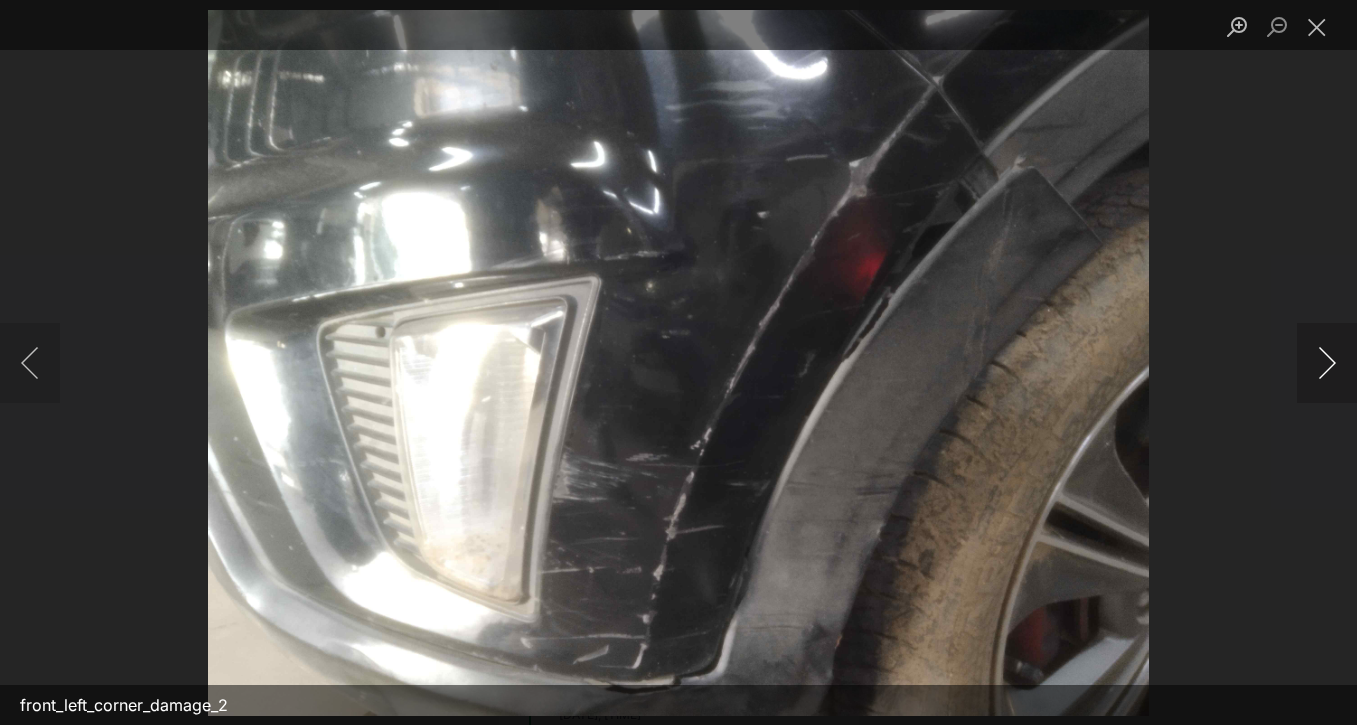 click at bounding box center (1327, 363) 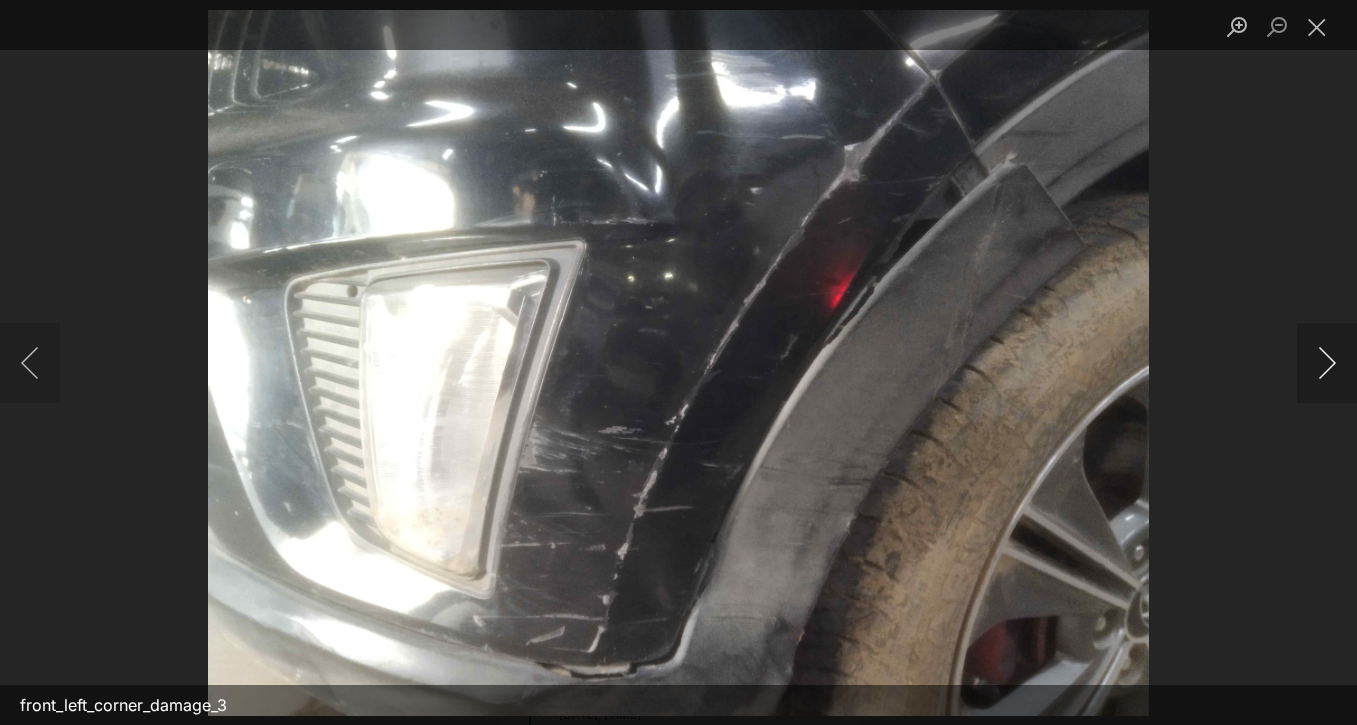 click at bounding box center (1327, 363) 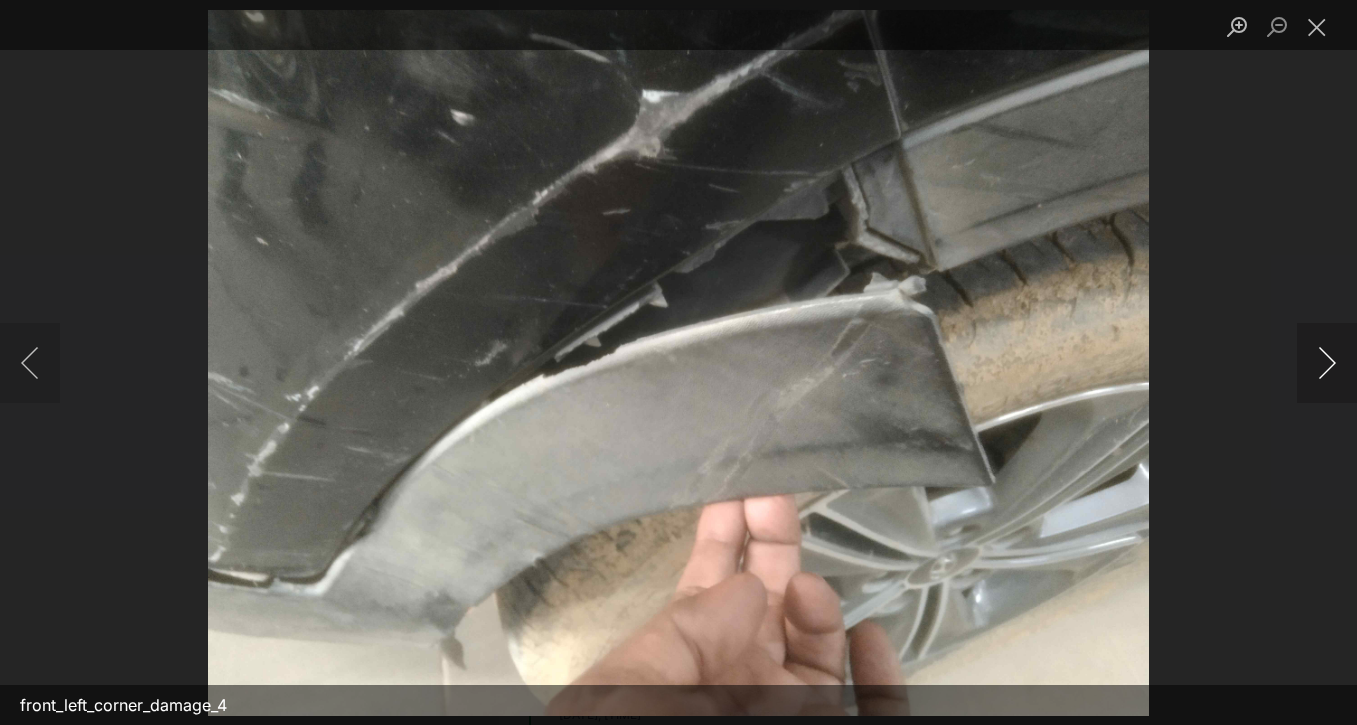 click at bounding box center [1327, 363] 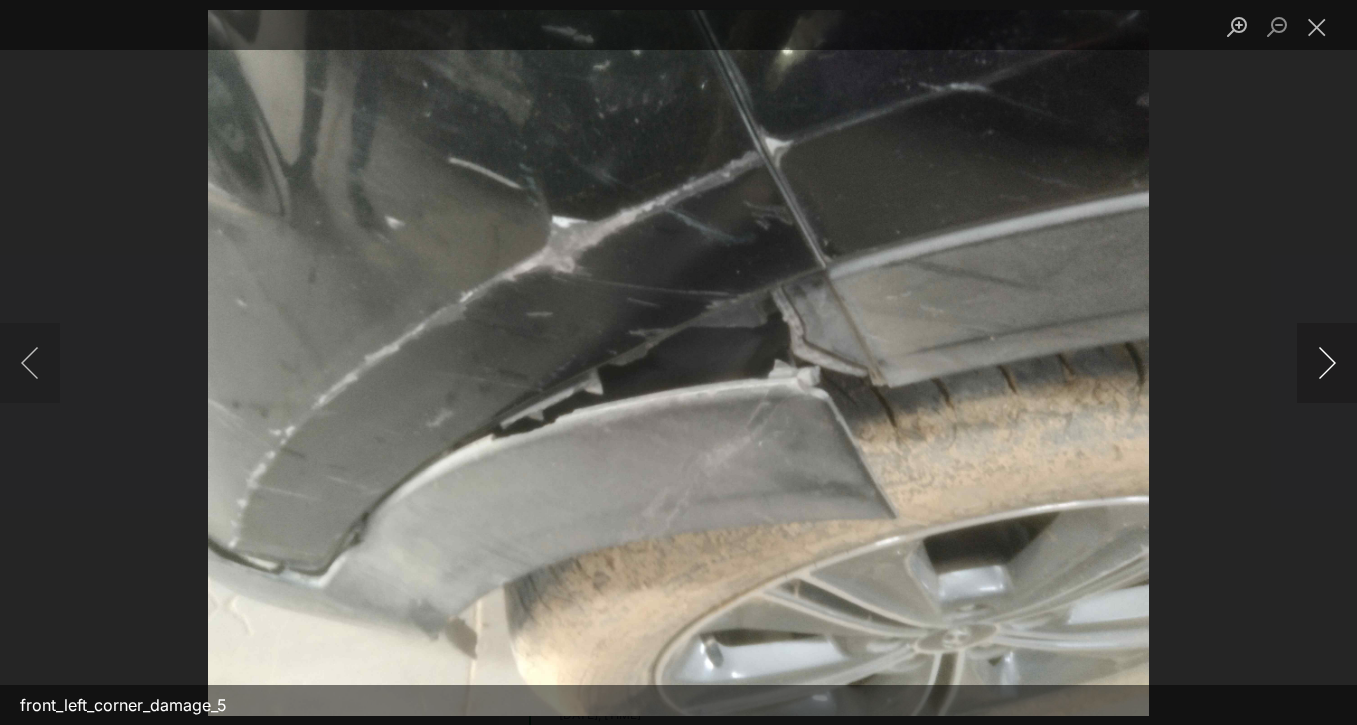 click at bounding box center (1327, 363) 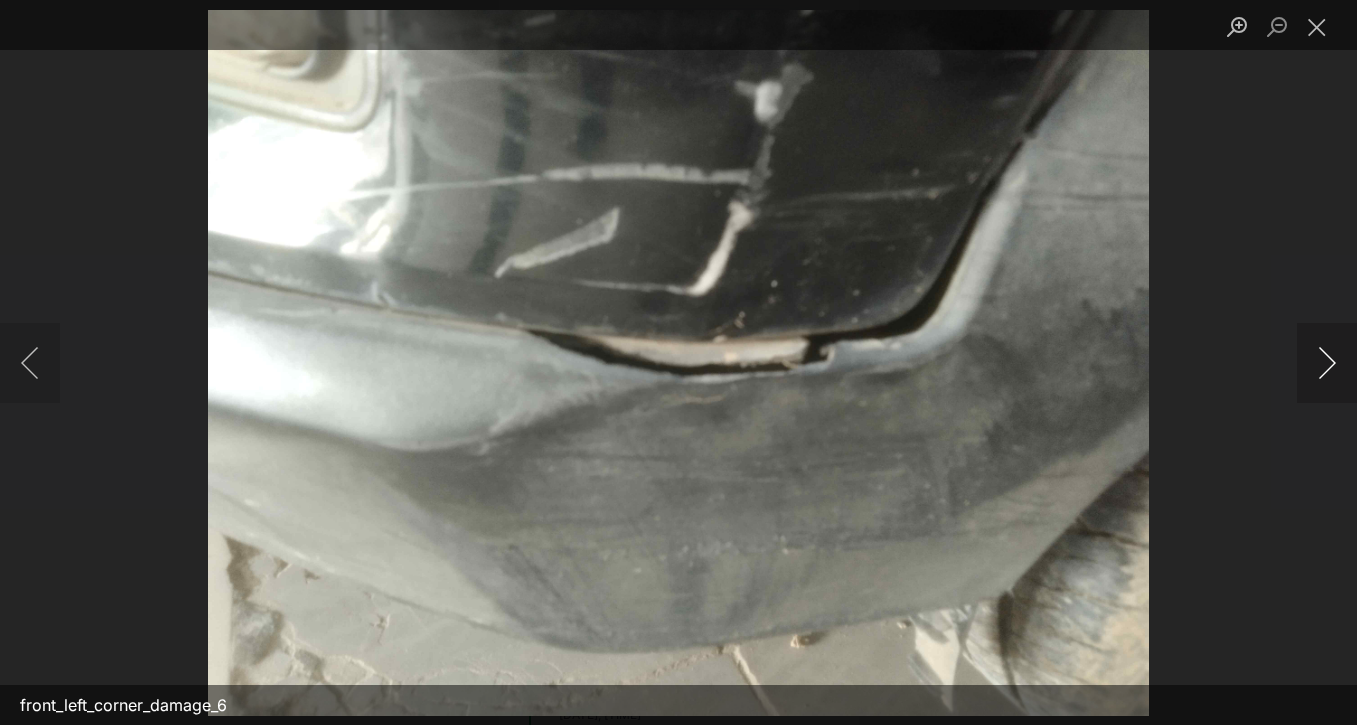 click at bounding box center (1327, 363) 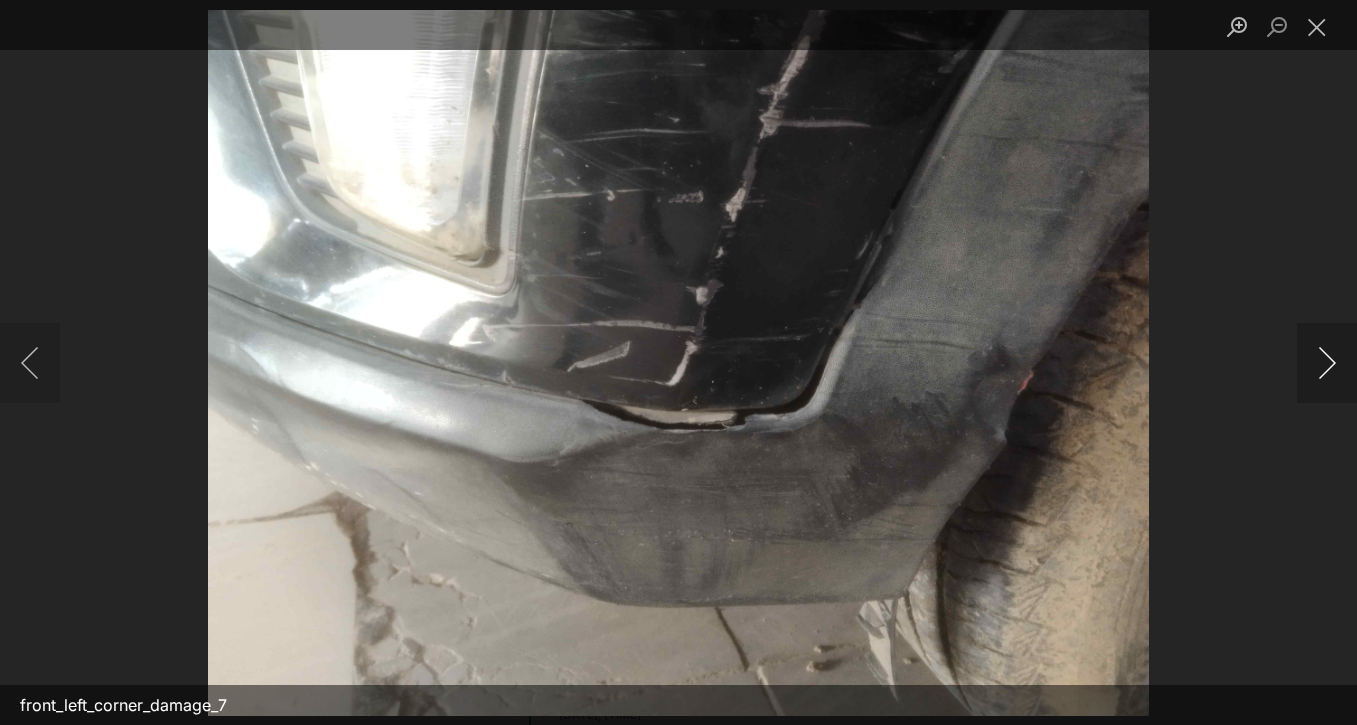 click at bounding box center [1327, 363] 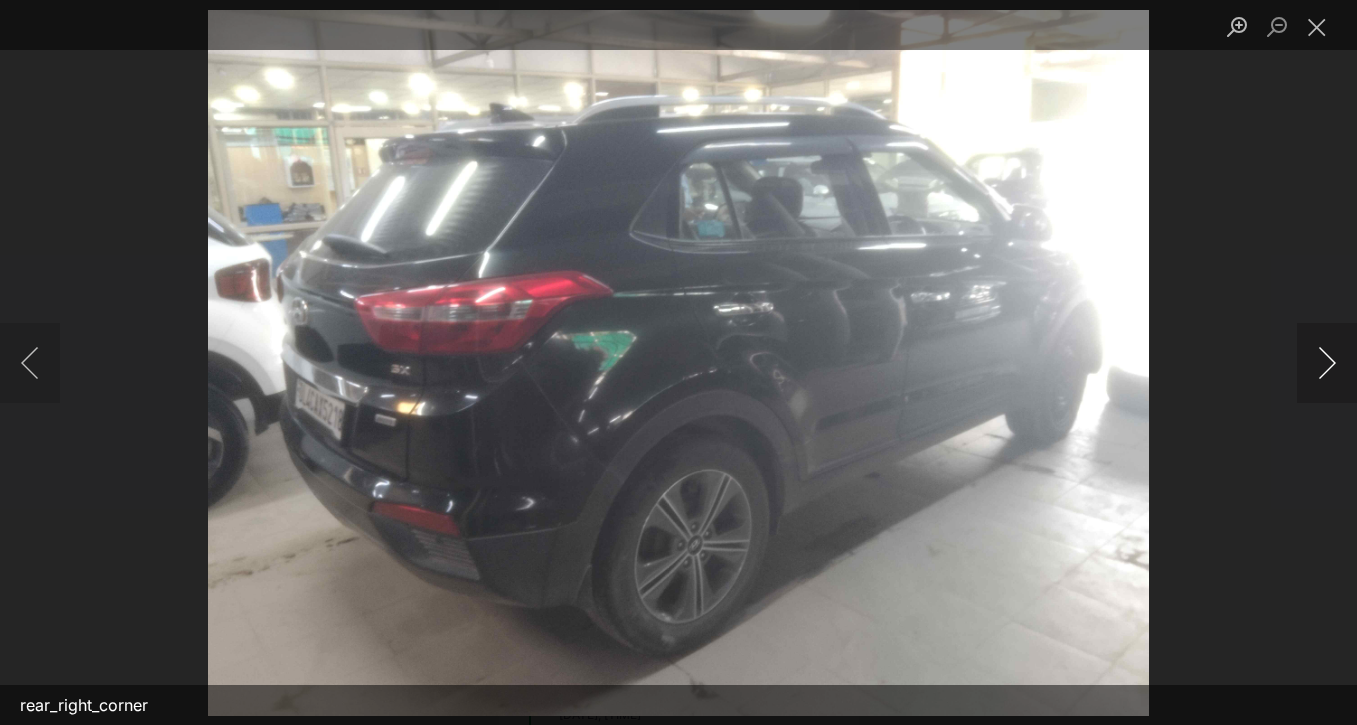click at bounding box center (1327, 363) 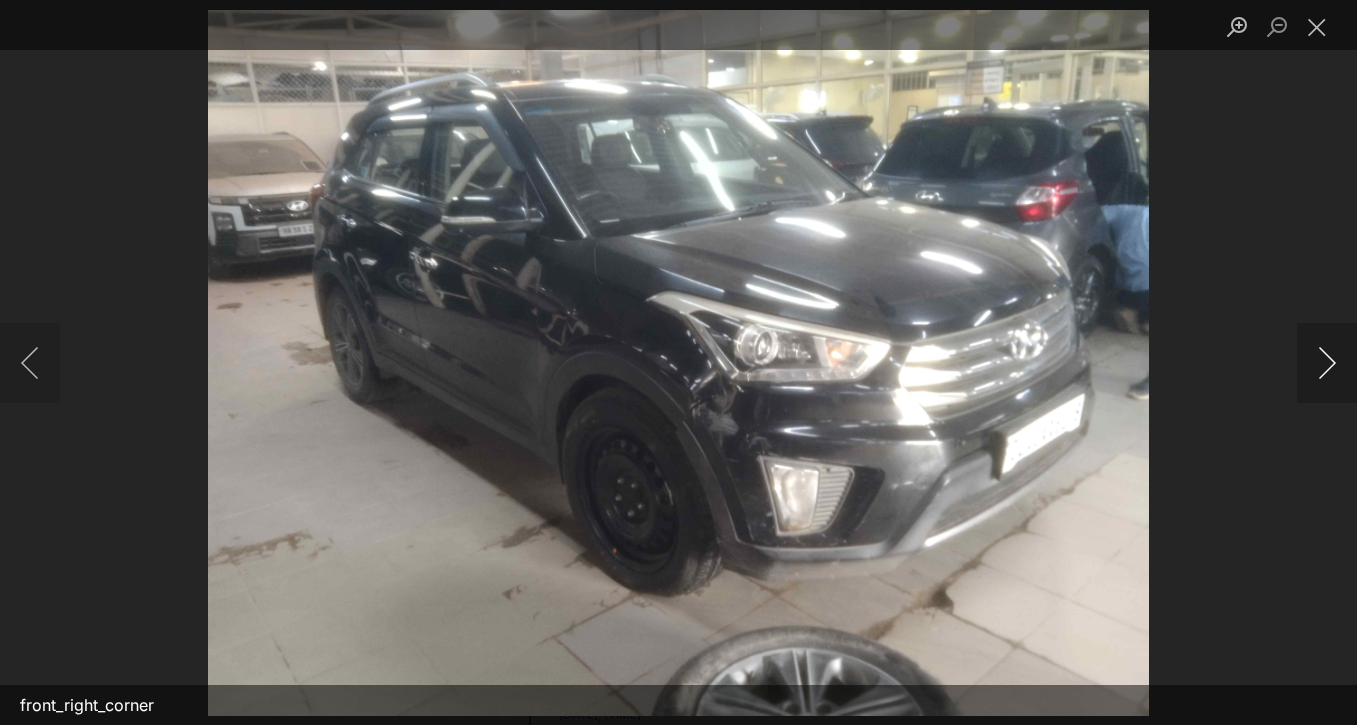 click at bounding box center [1327, 363] 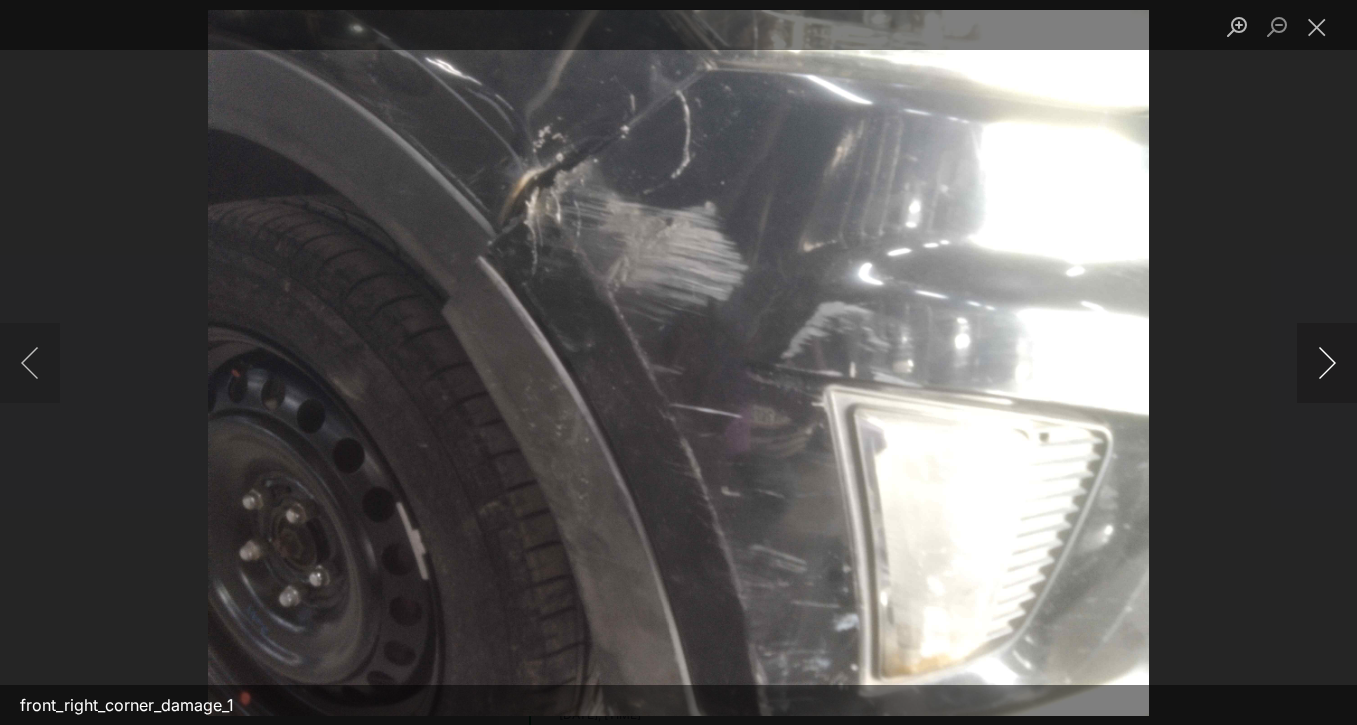 click at bounding box center [1327, 363] 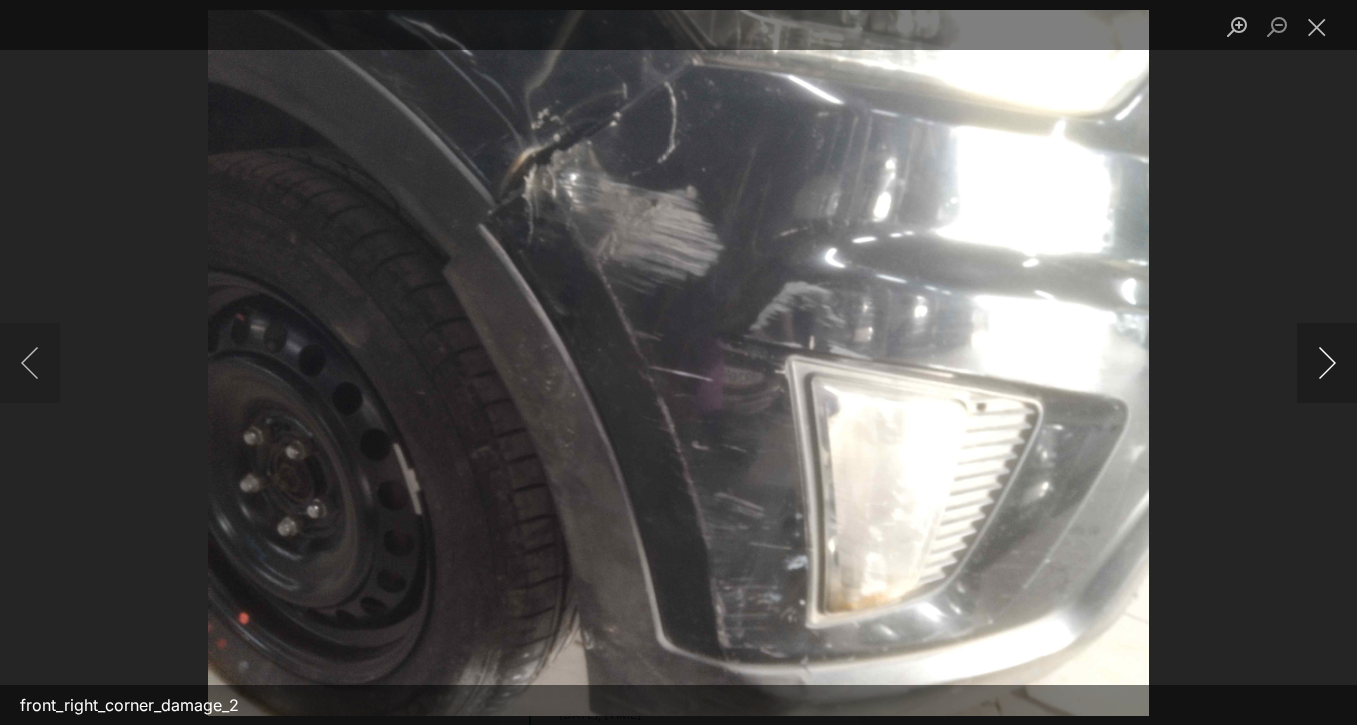 click at bounding box center (1327, 363) 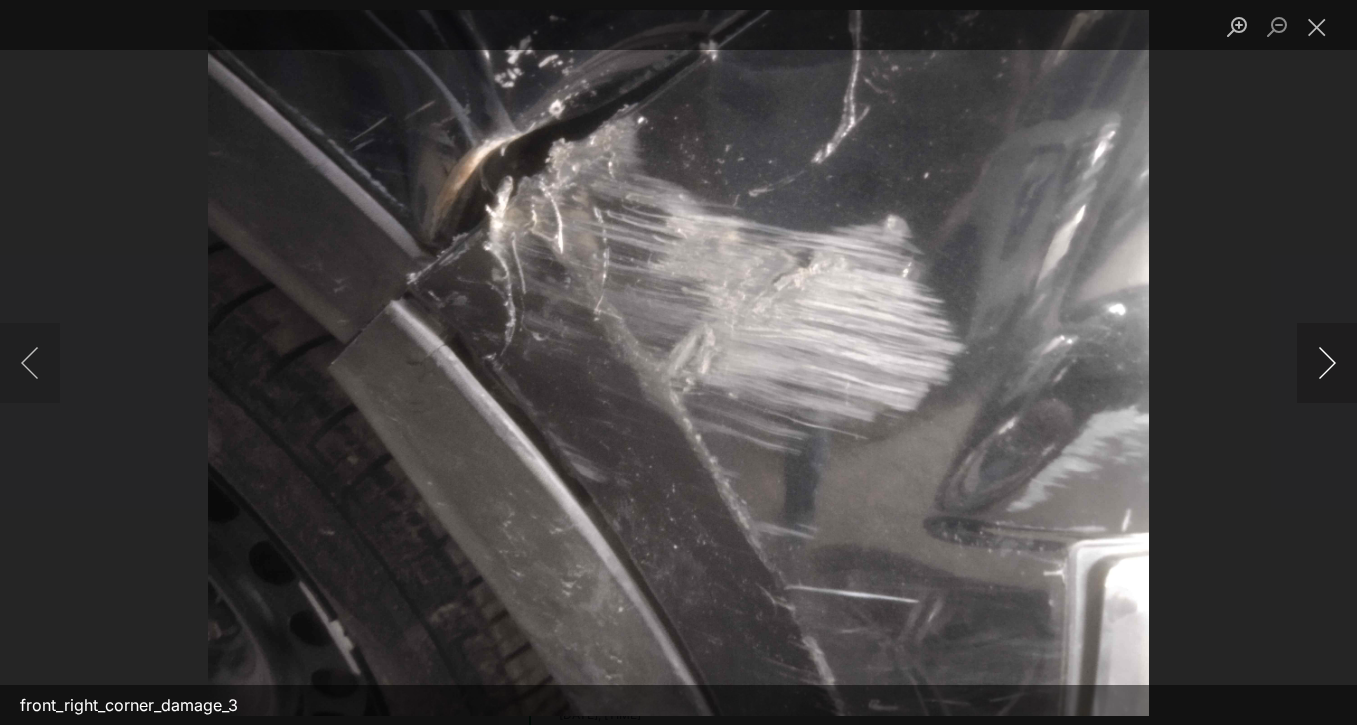 click at bounding box center [1327, 363] 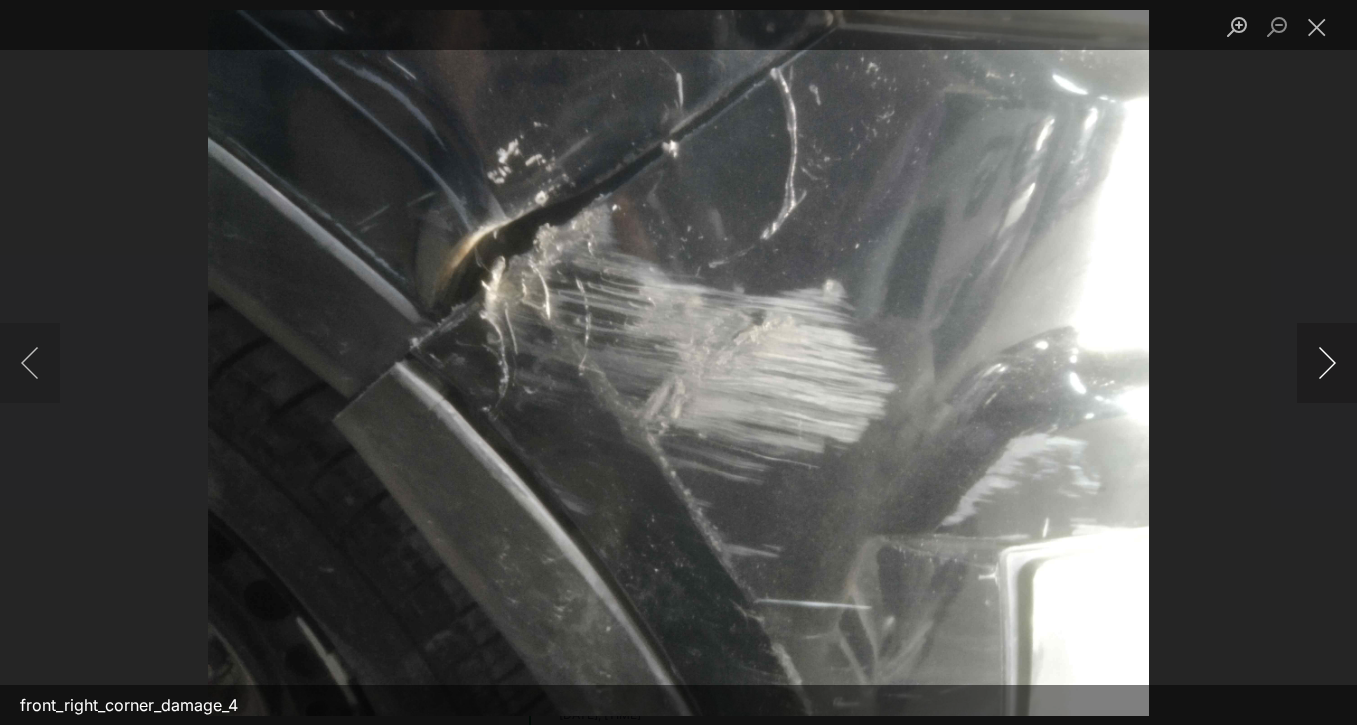 click at bounding box center (1327, 363) 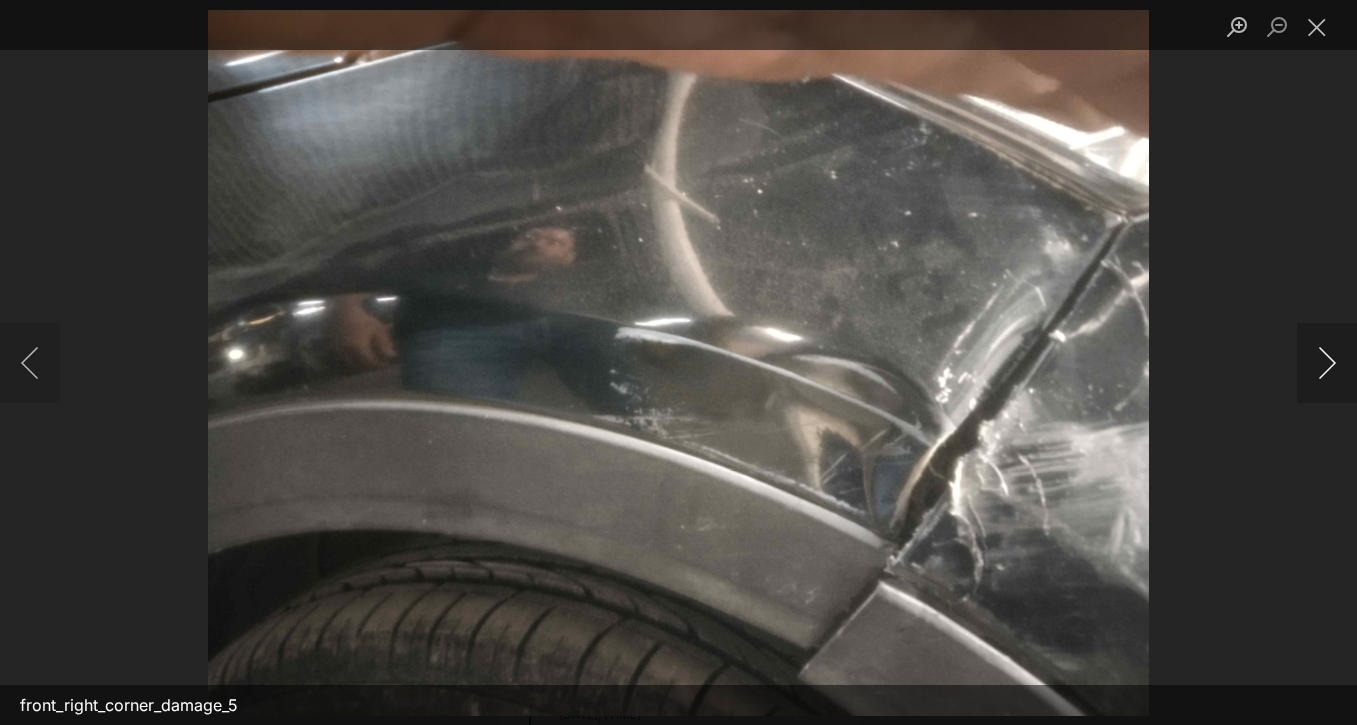 click at bounding box center [1327, 363] 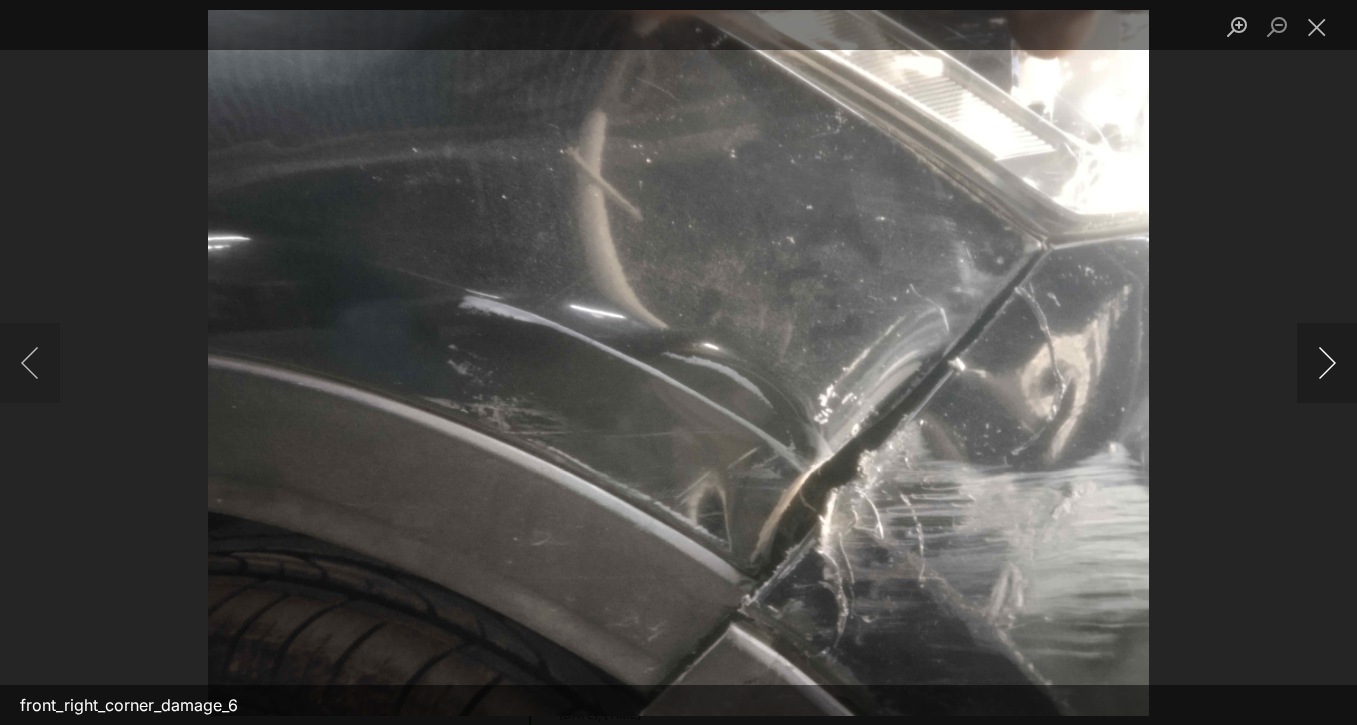 click at bounding box center [1327, 363] 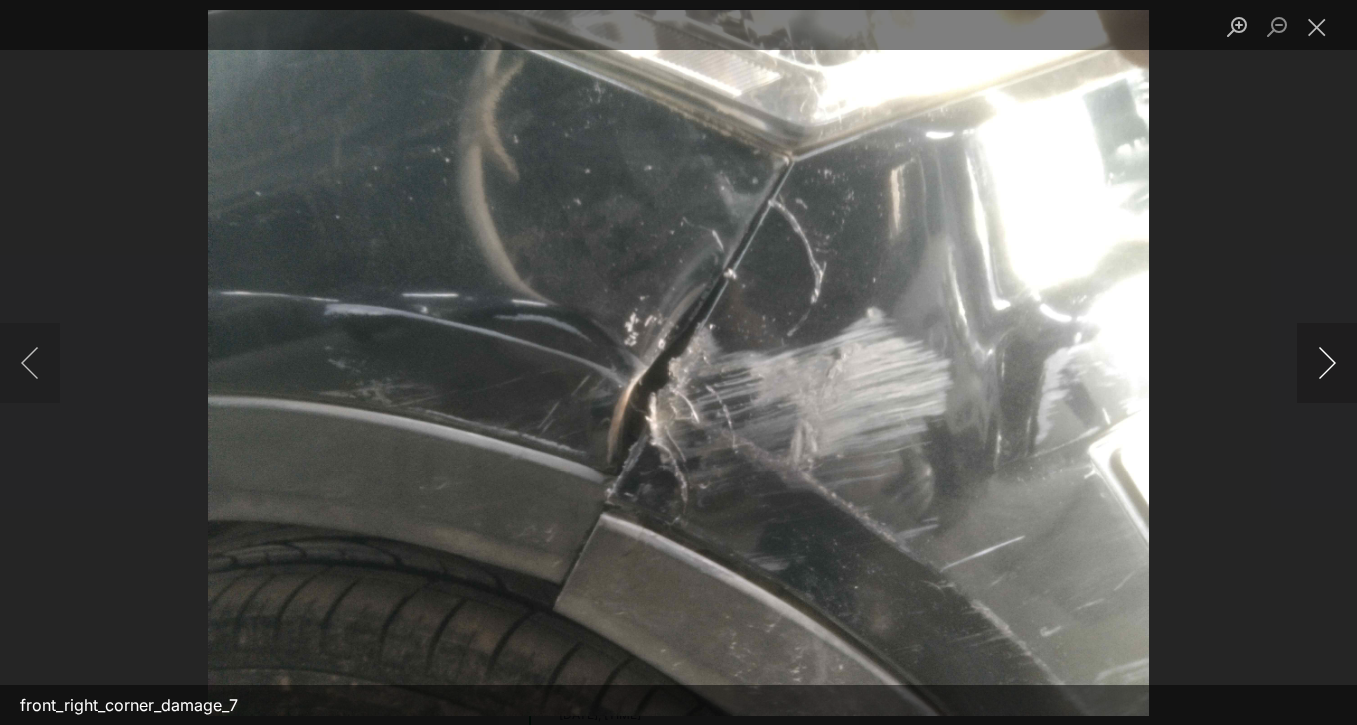 click at bounding box center [1327, 363] 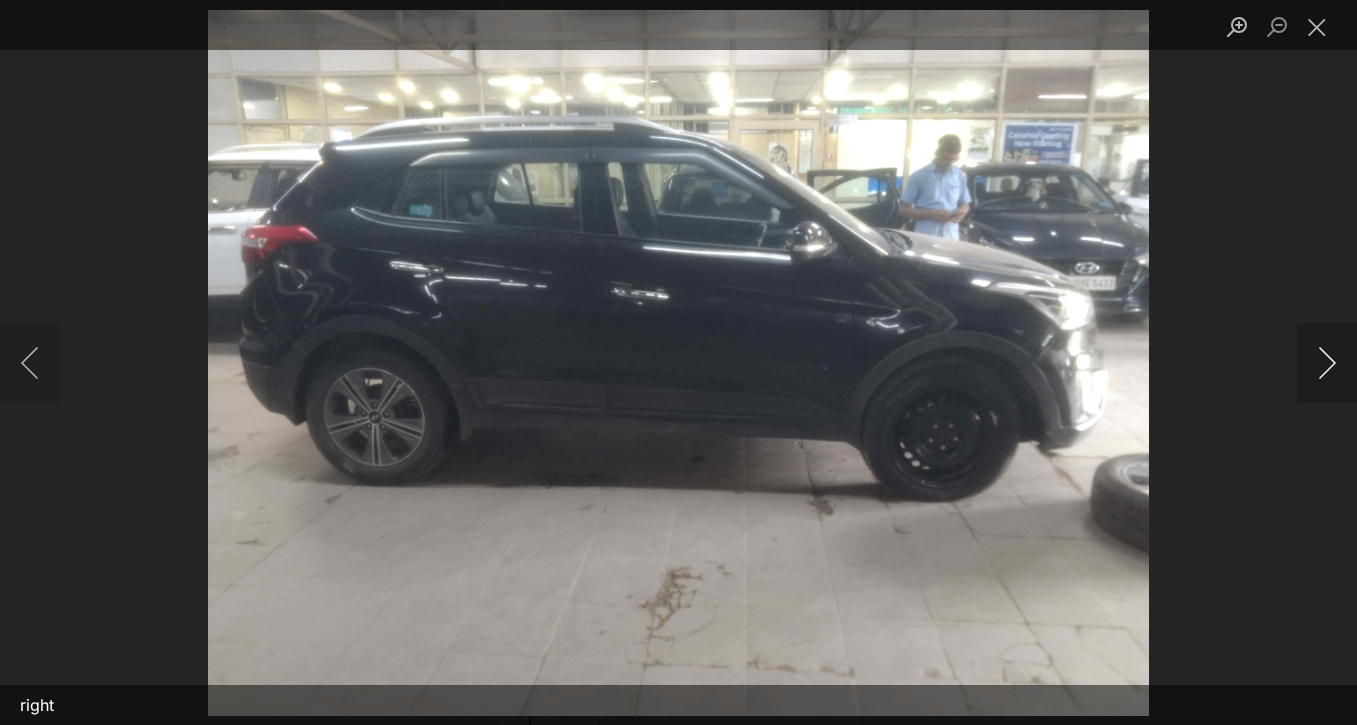 click at bounding box center (1327, 363) 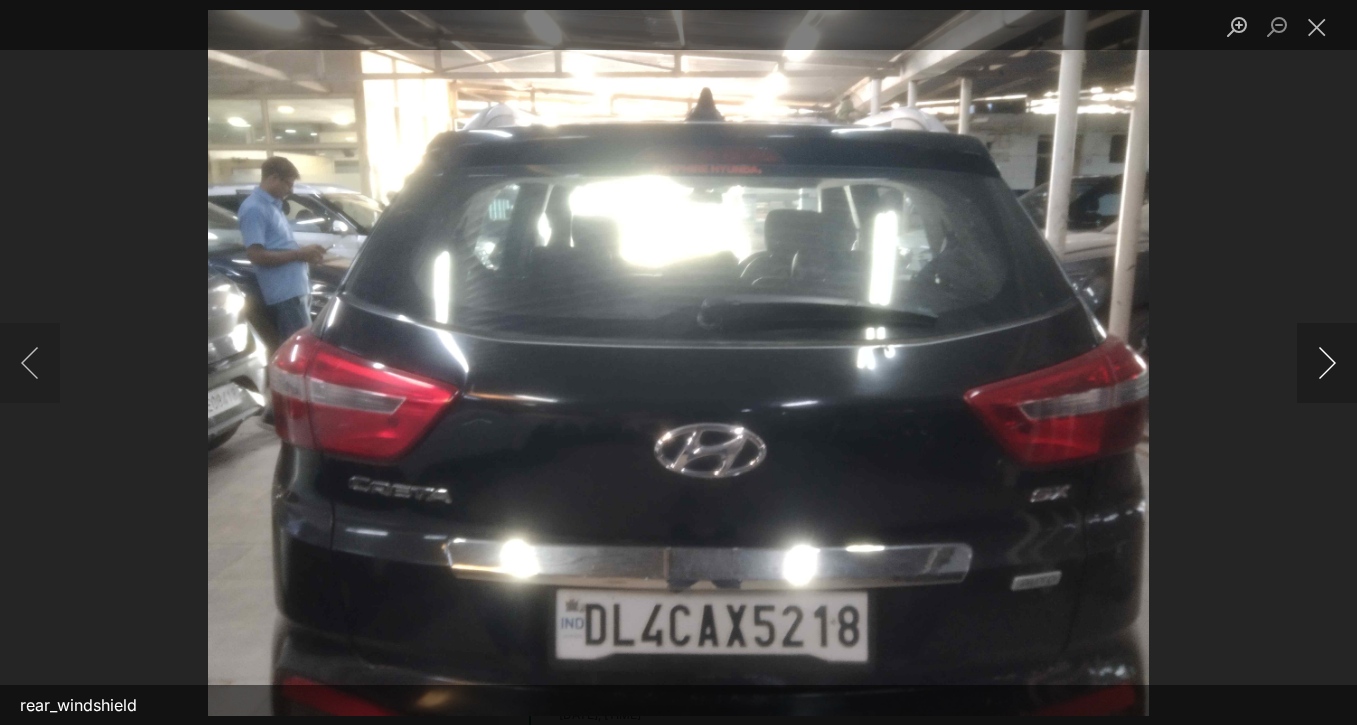 click at bounding box center [1327, 363] 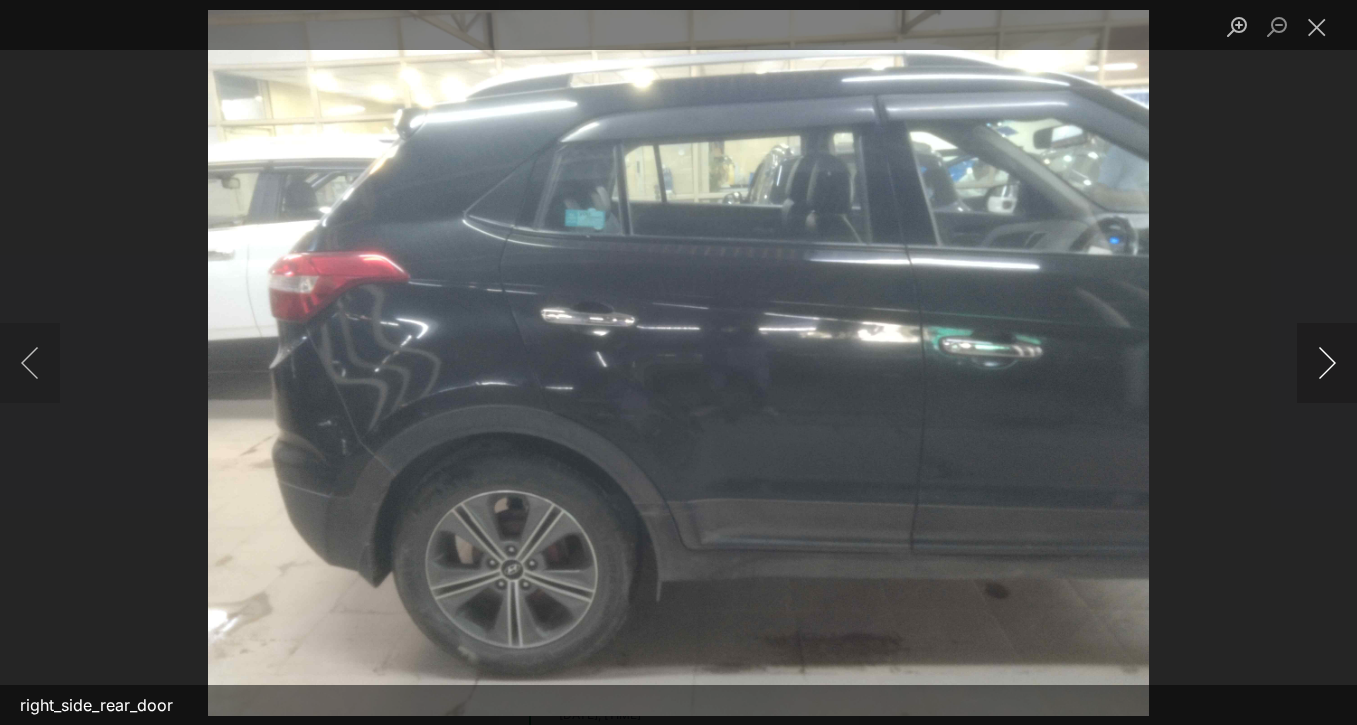 click at bounding box center (1327, 363) 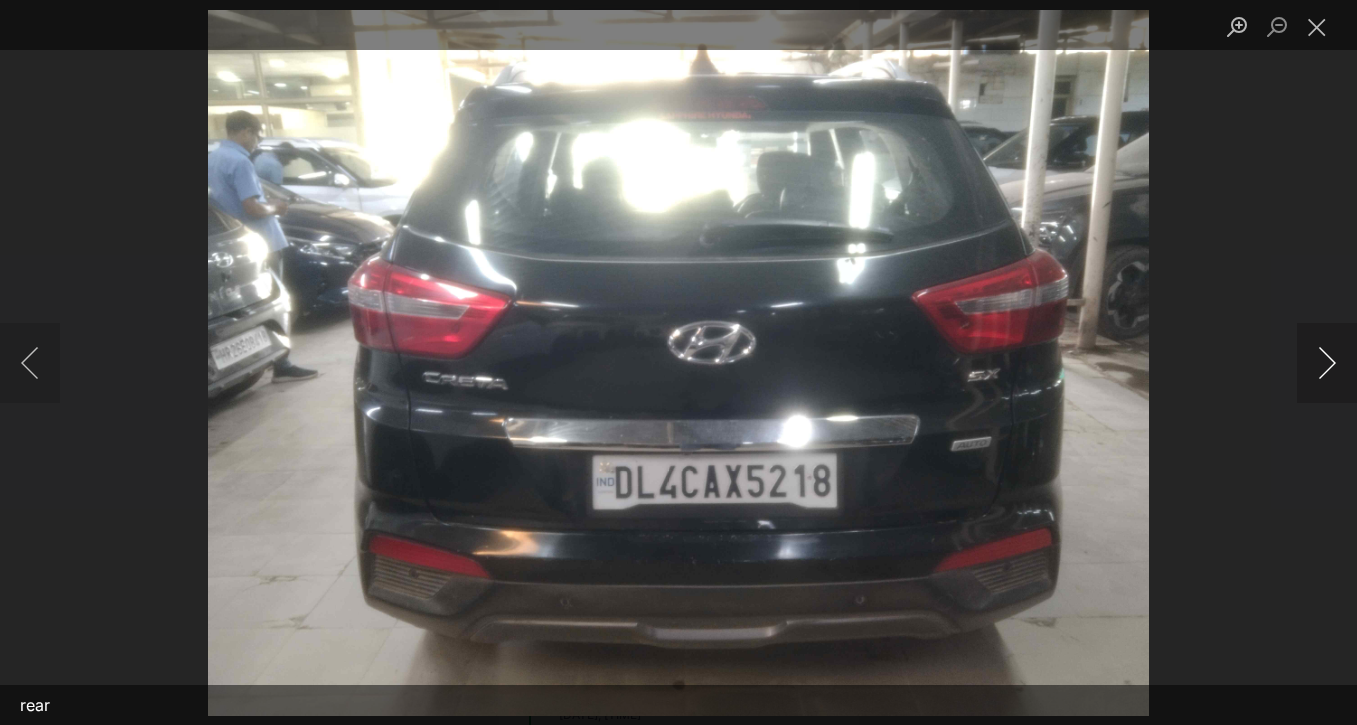 click at bounding box center (1327, 363) 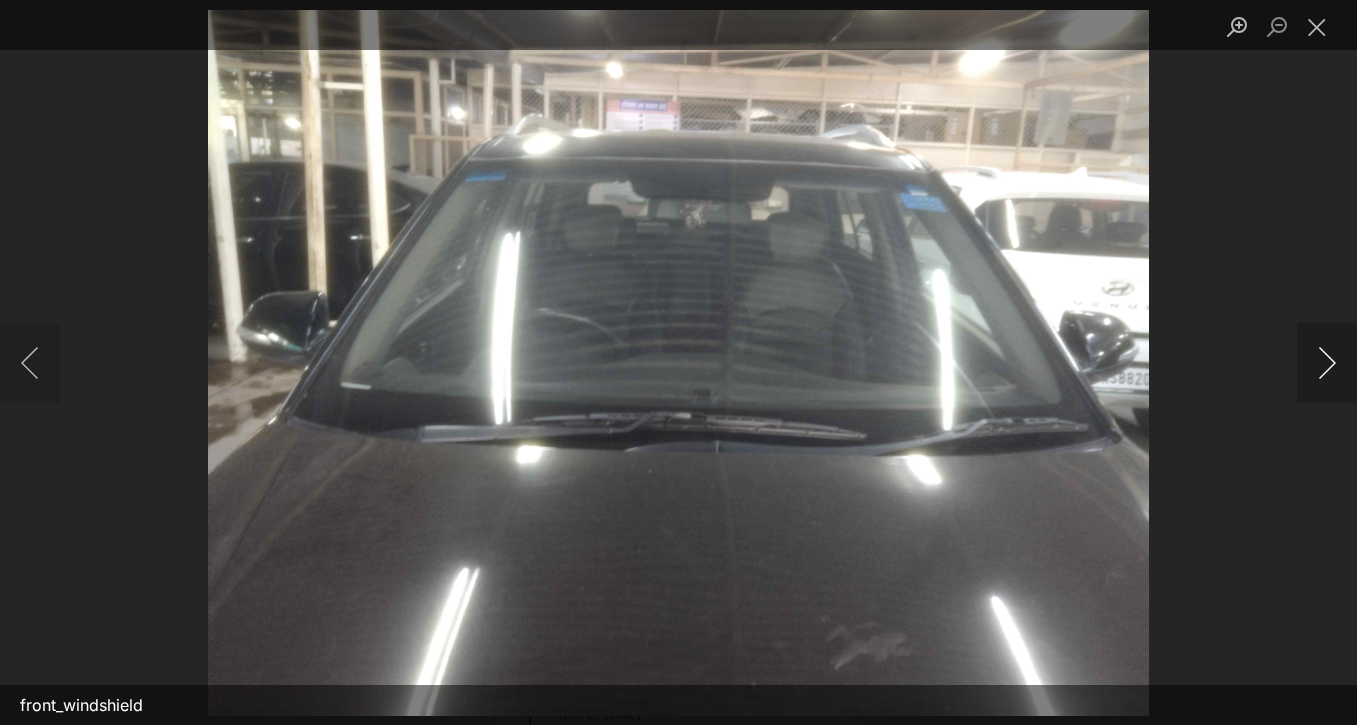 click at bounding box center (1327, 363) 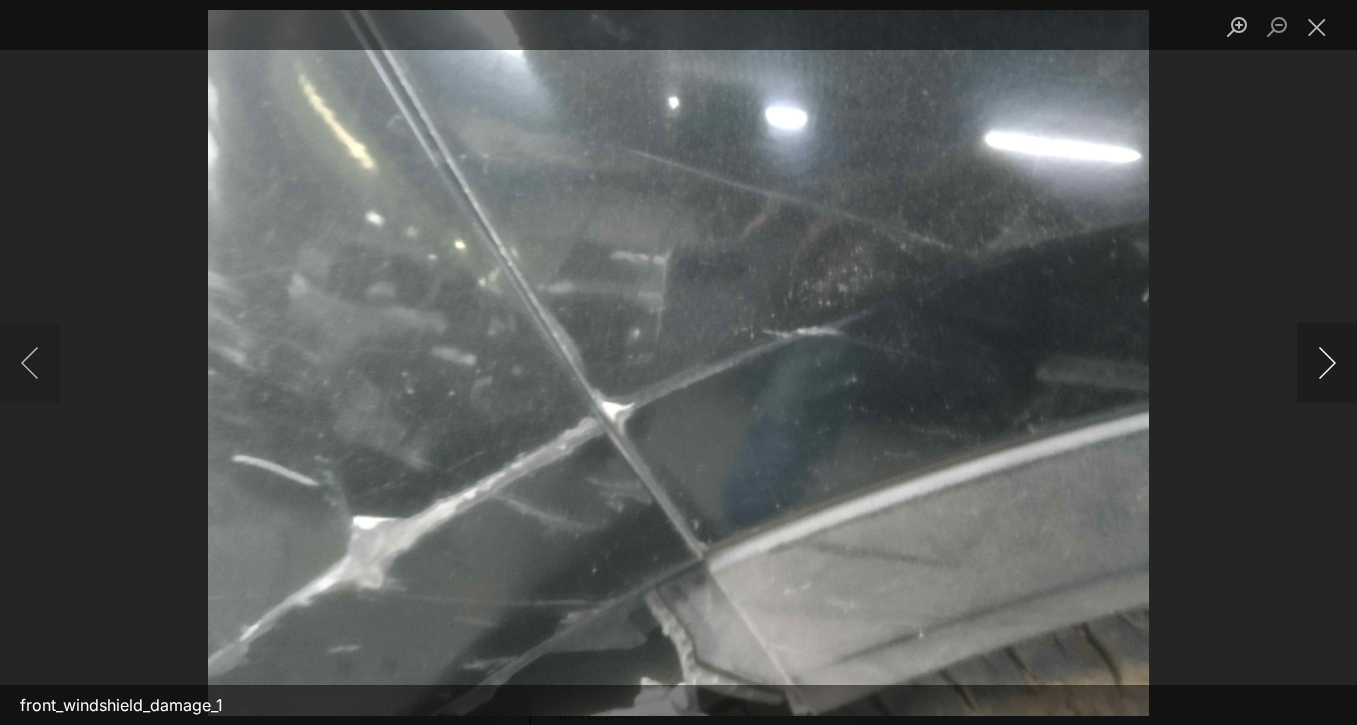 click at bounding box center [1327, 363] 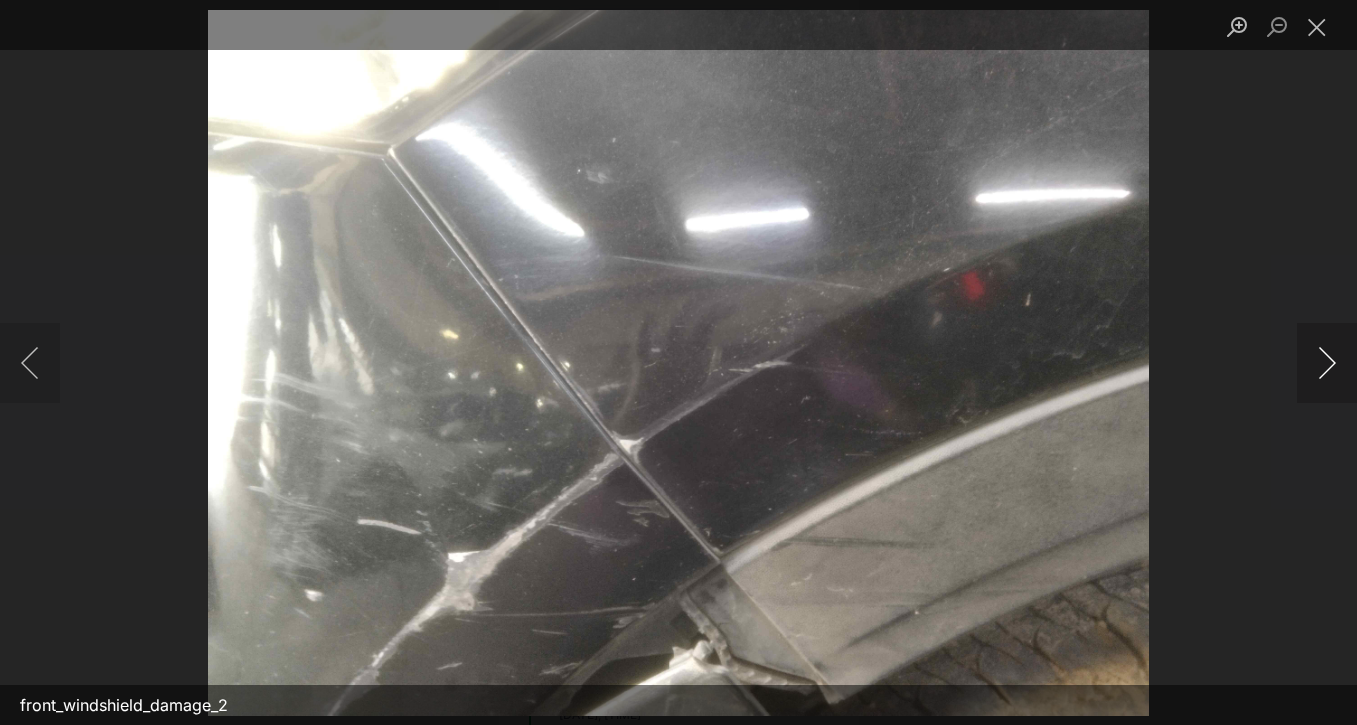 click at bounding box center (1327, 363) 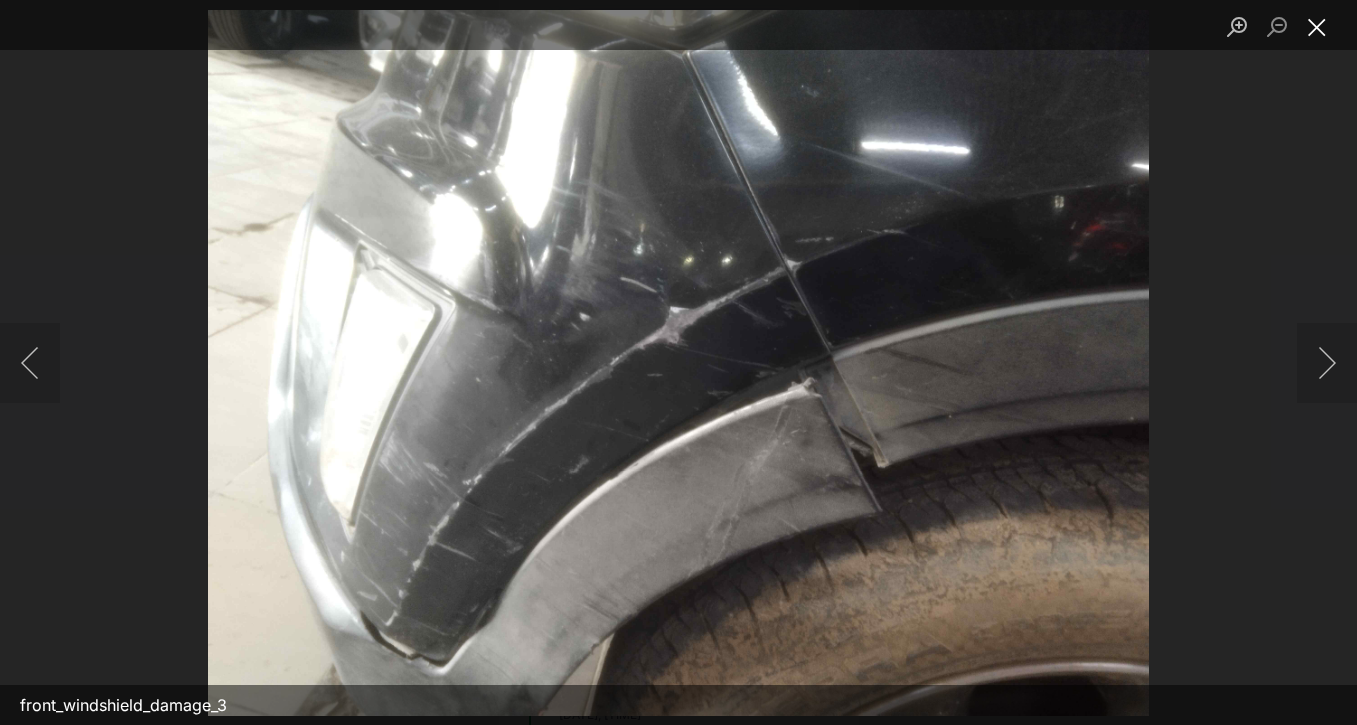 click at bounding box center (1317, 26) 